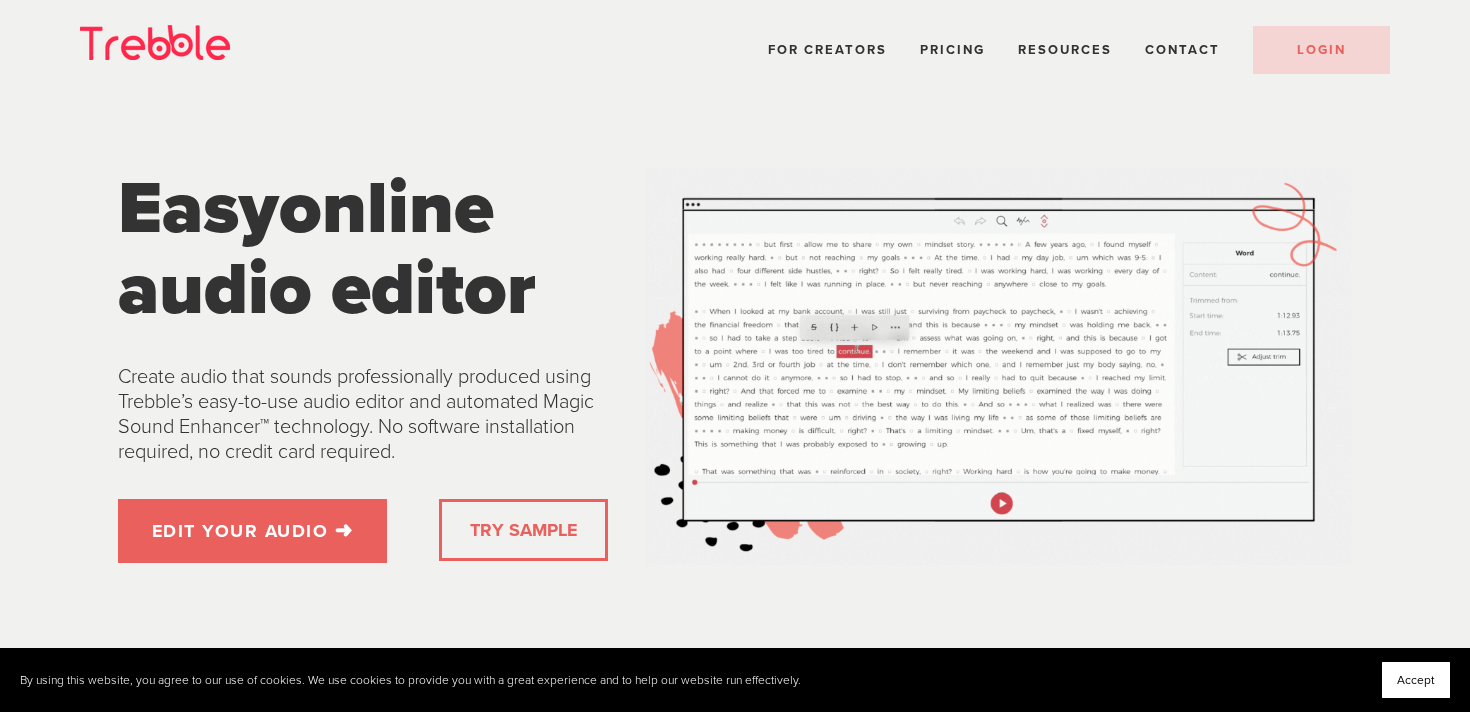 scroll, scrollTop: 0, scrollLeft: 0, axis: both 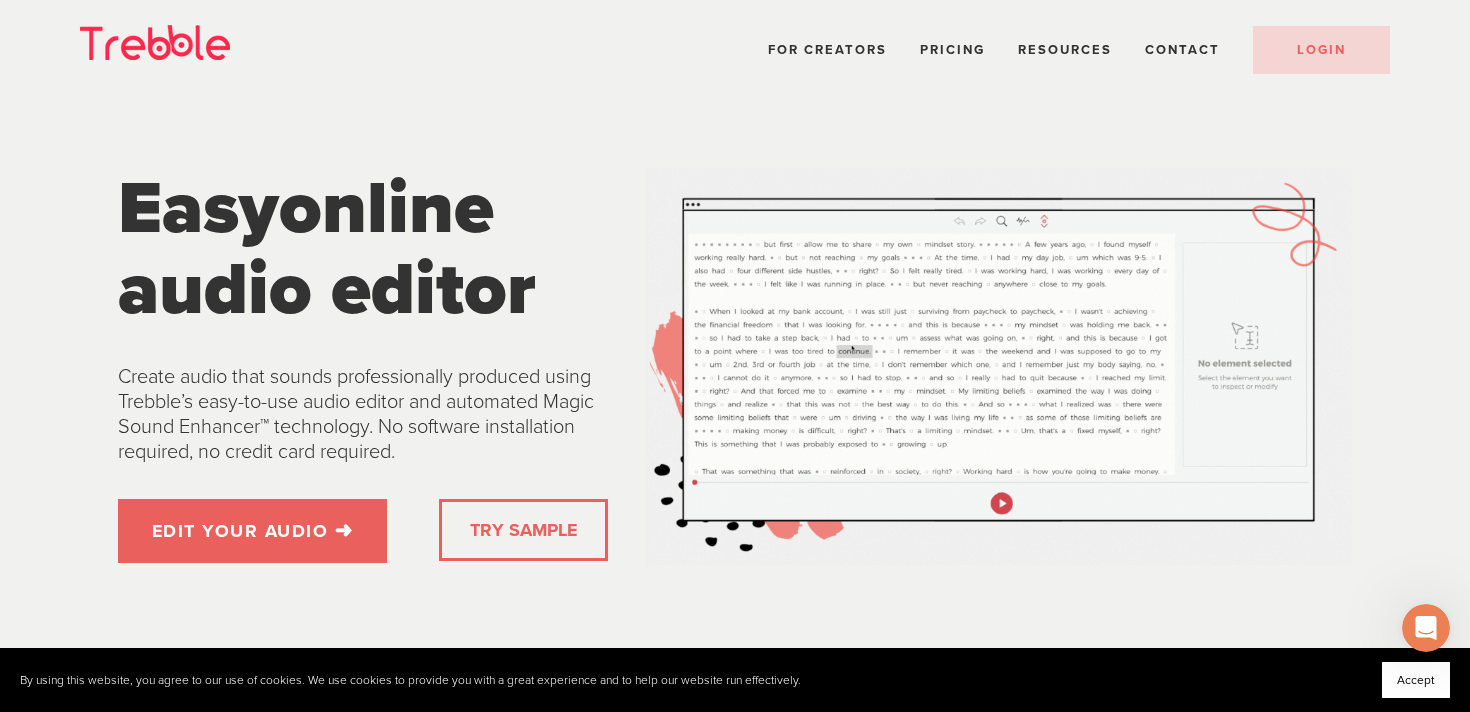 click on "TRY SAMPLE" at bounding box center [523, 530] 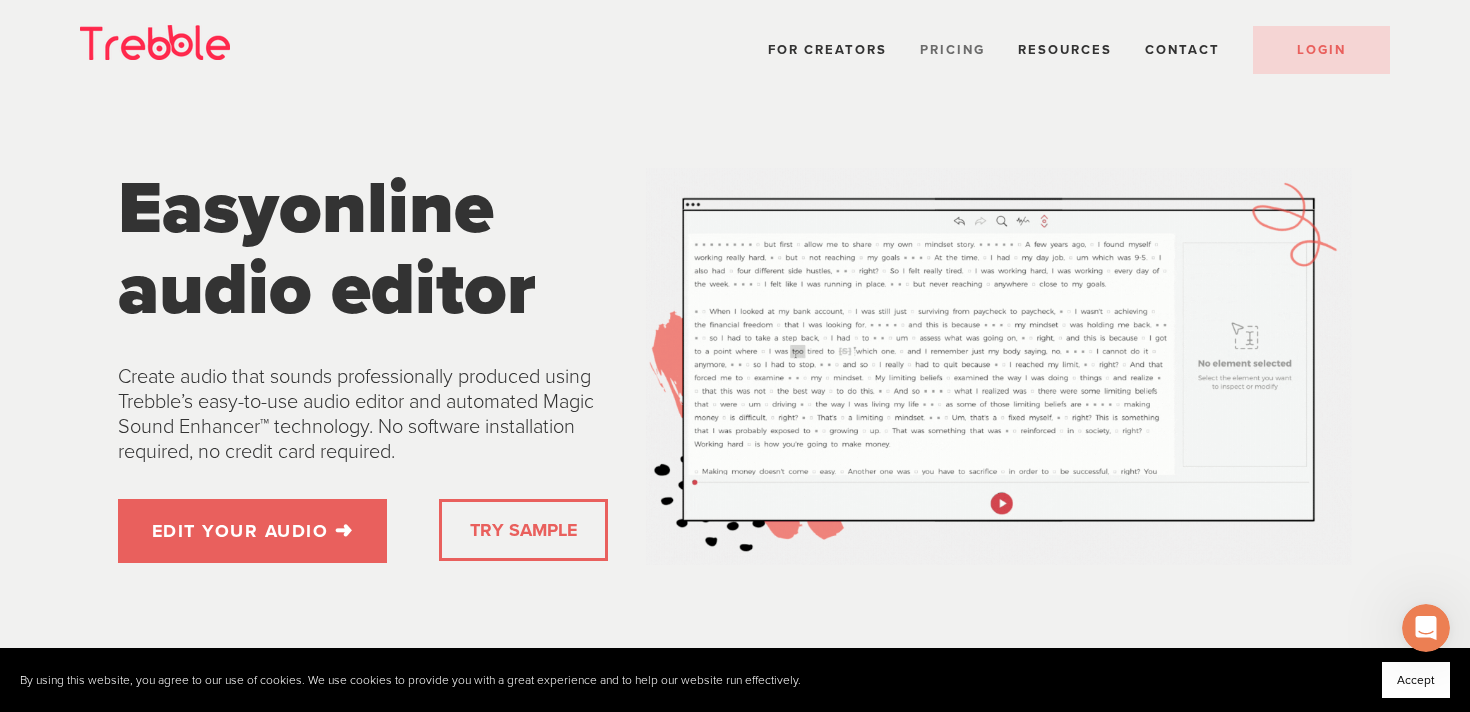 click on "Pricing" at bounding box center [952, 50] 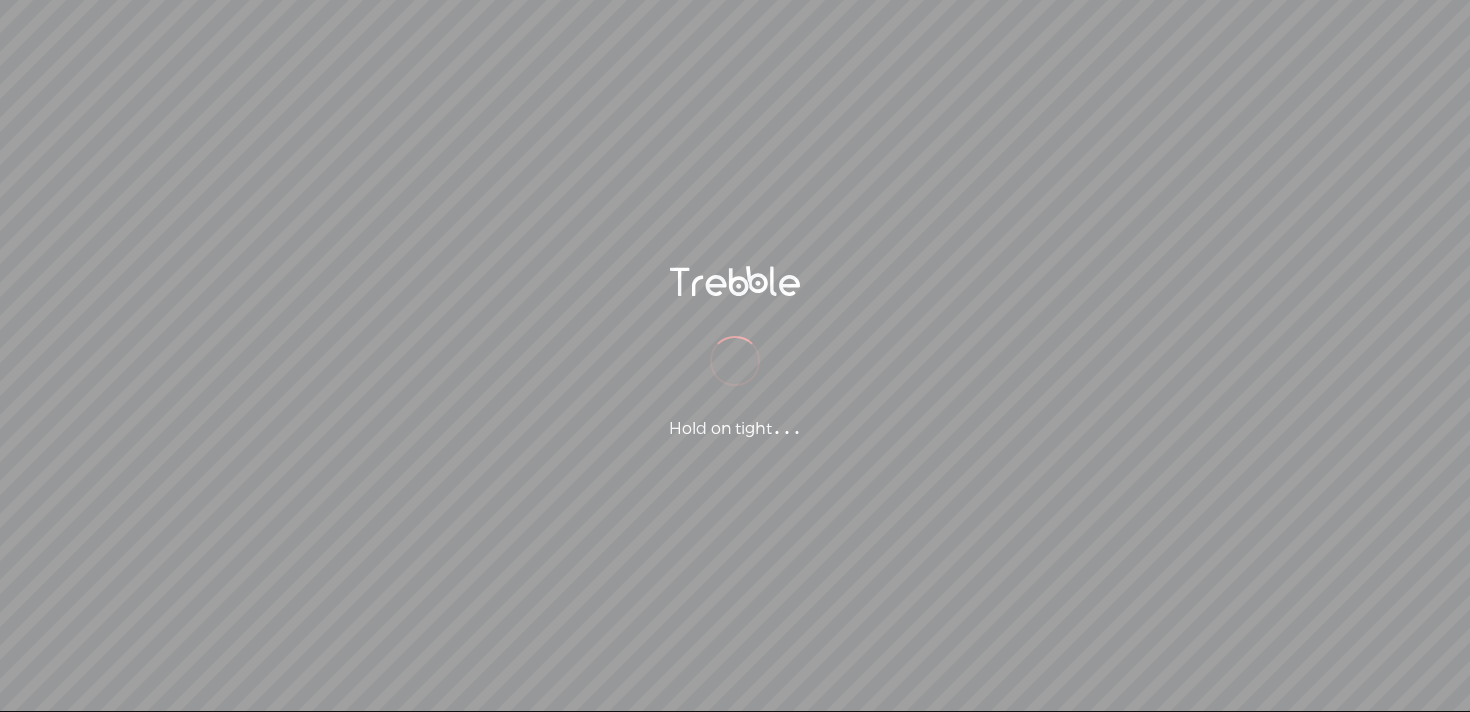 scroll, scrollTop: 0, scrollLeft: 0, axis: both 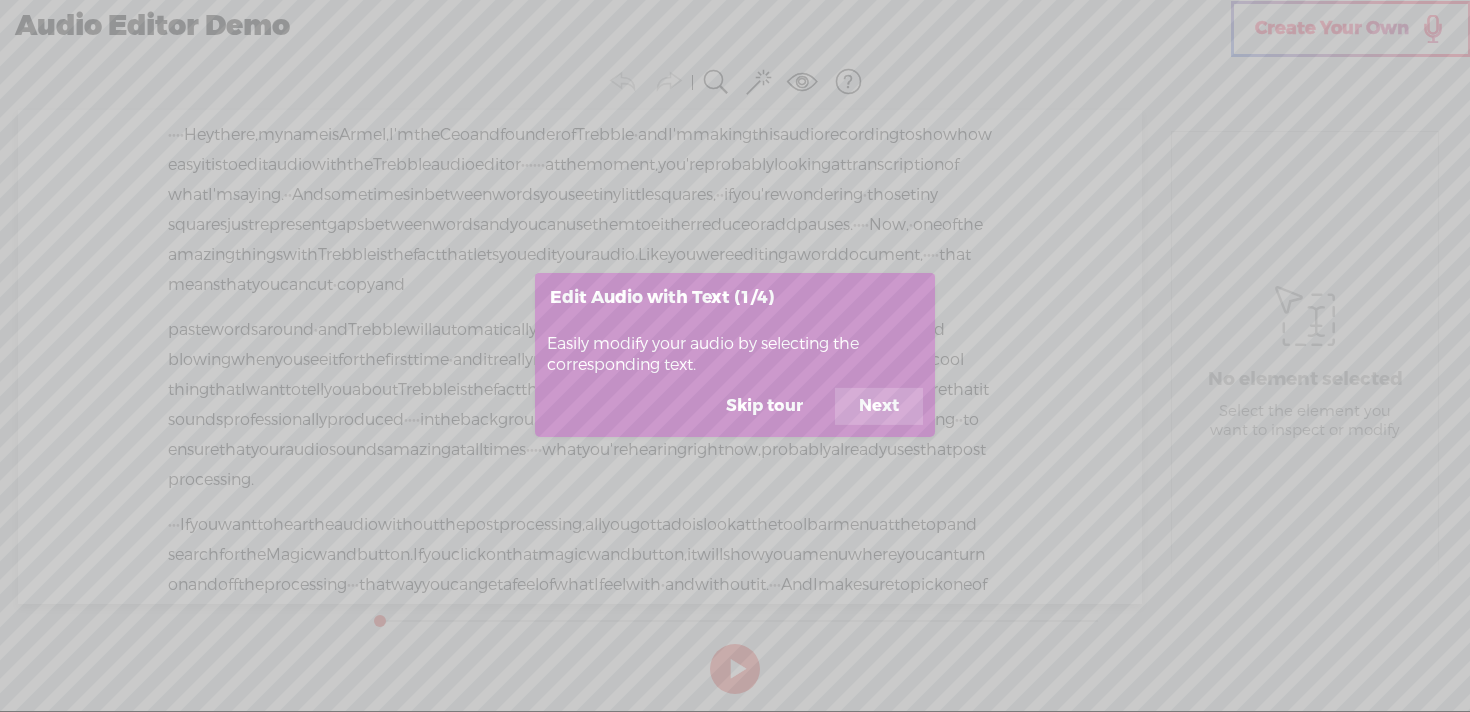 click on "Next" at bounding box center (879, 407) 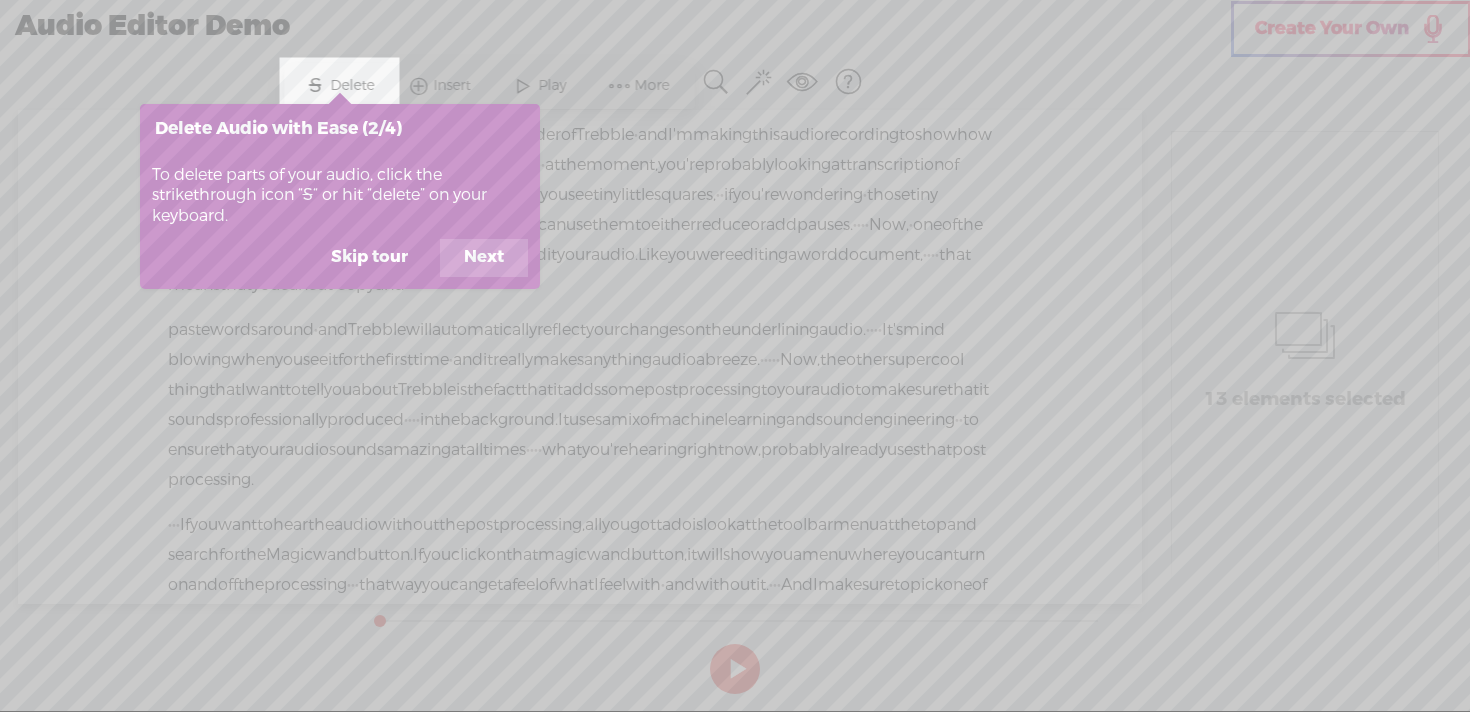 click on "Next" at bounding box center [484, 258] 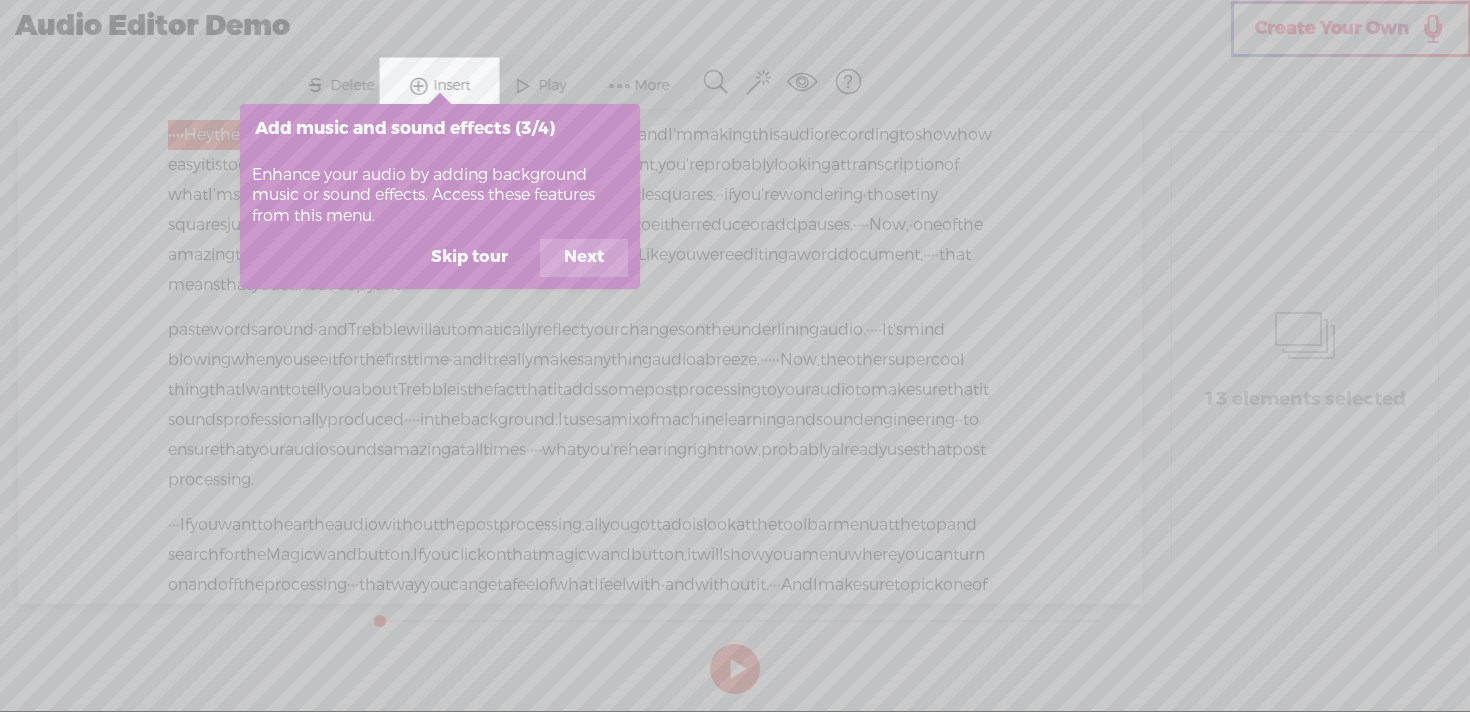 click on "Next" at bounding box center (584, 258) 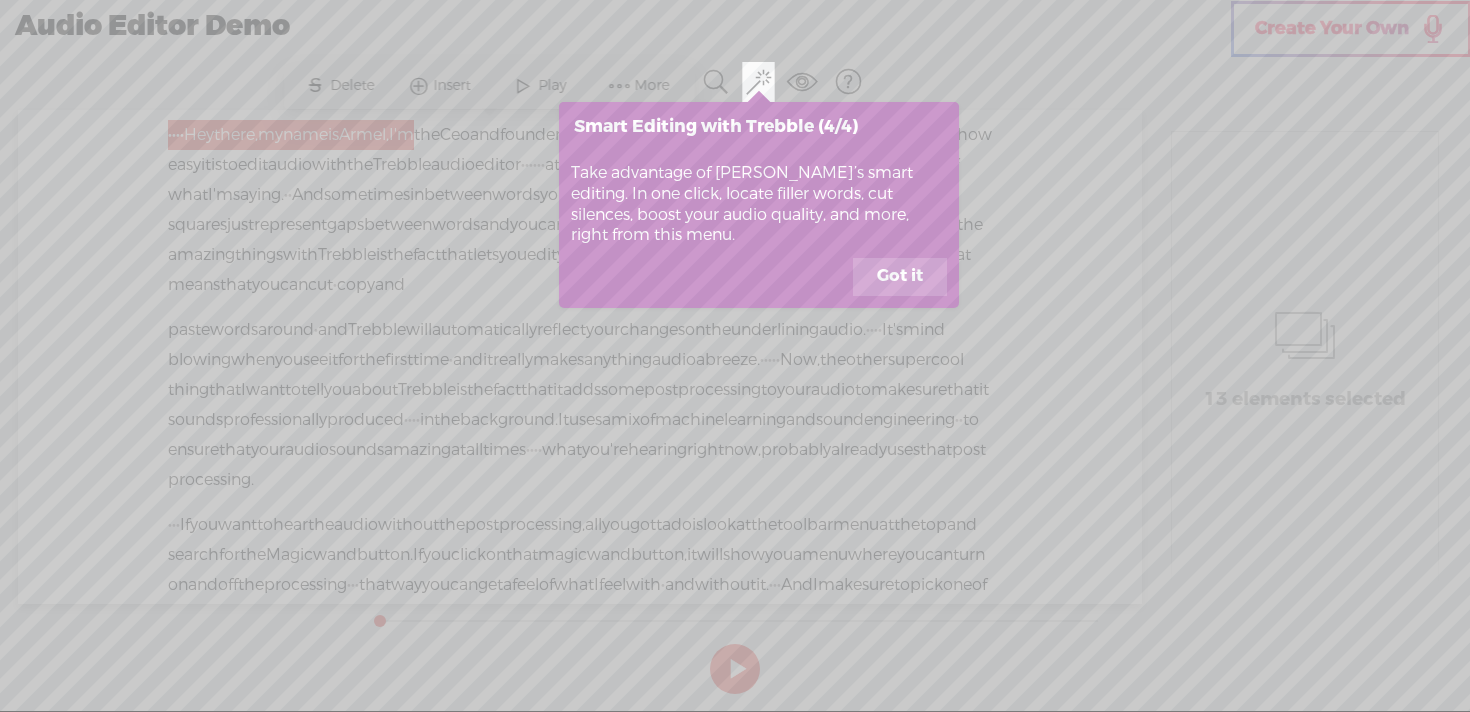 click on "Got it" at bounding box center [900, 277] 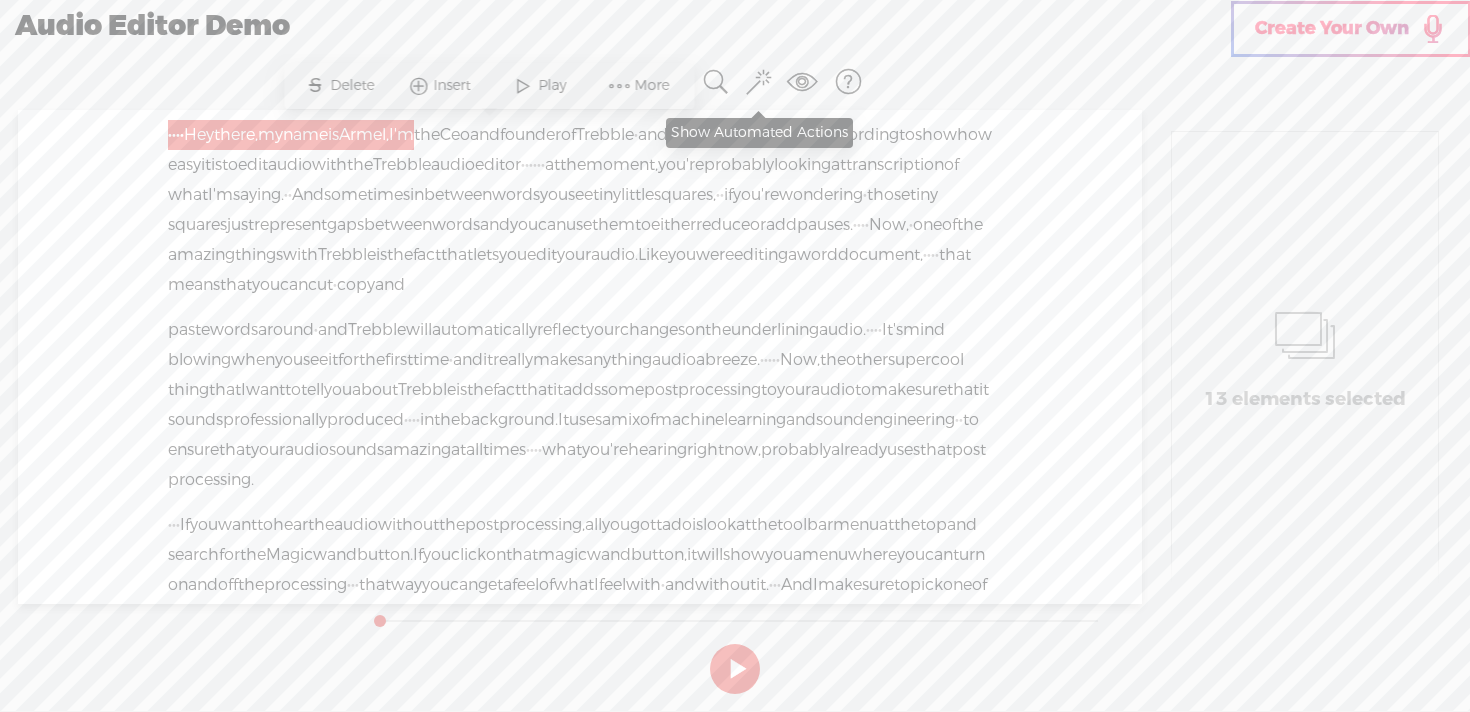 click at bounding box center (759, 82) 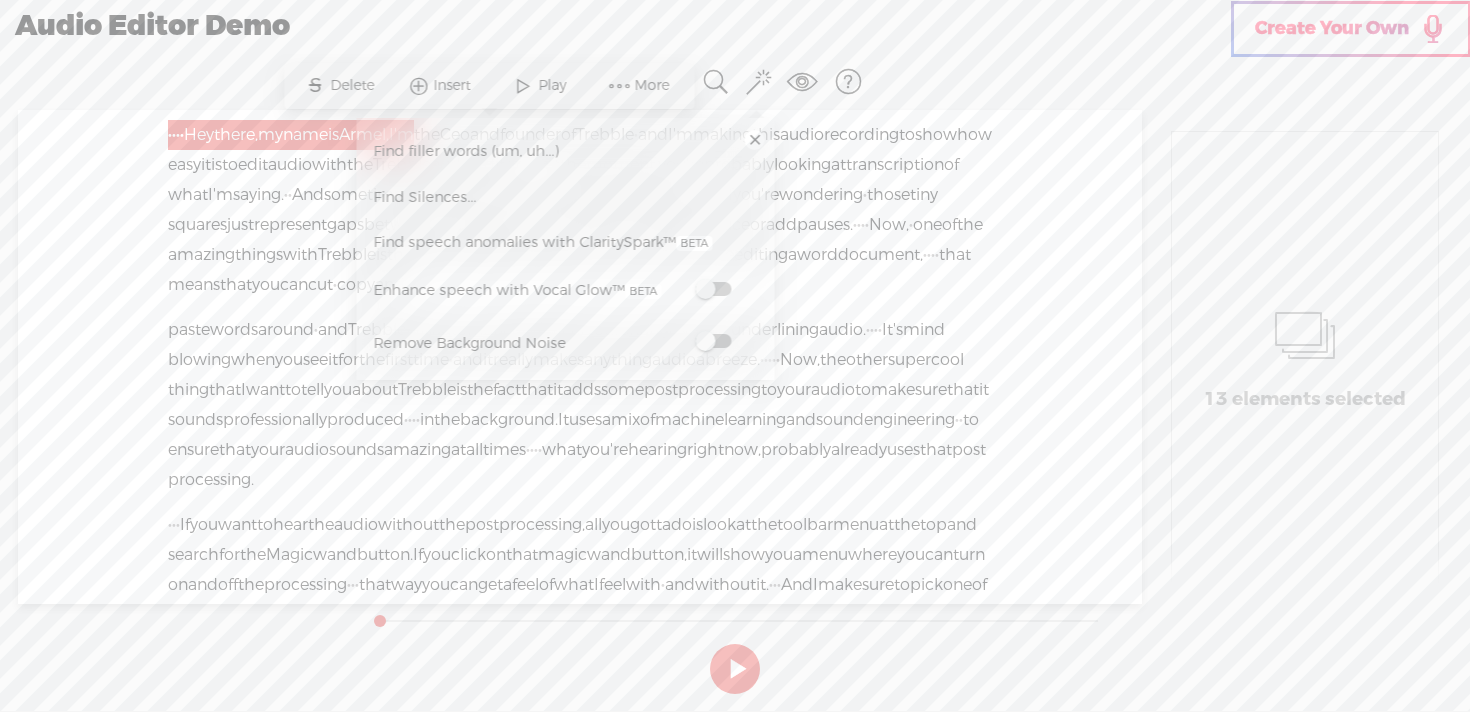 click on "Find Silences..." at bounding box center (565, 197) 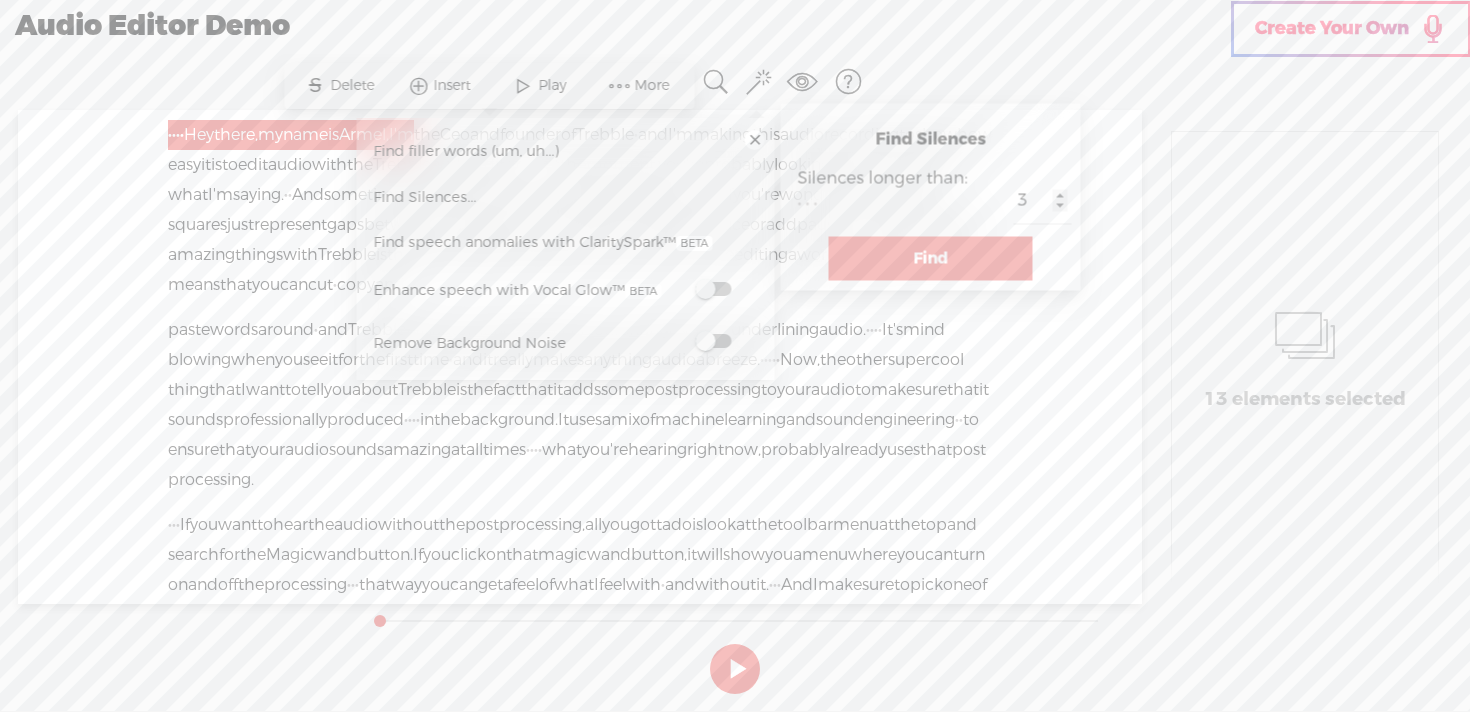 click on "Find" at bounding box center (931, 259) 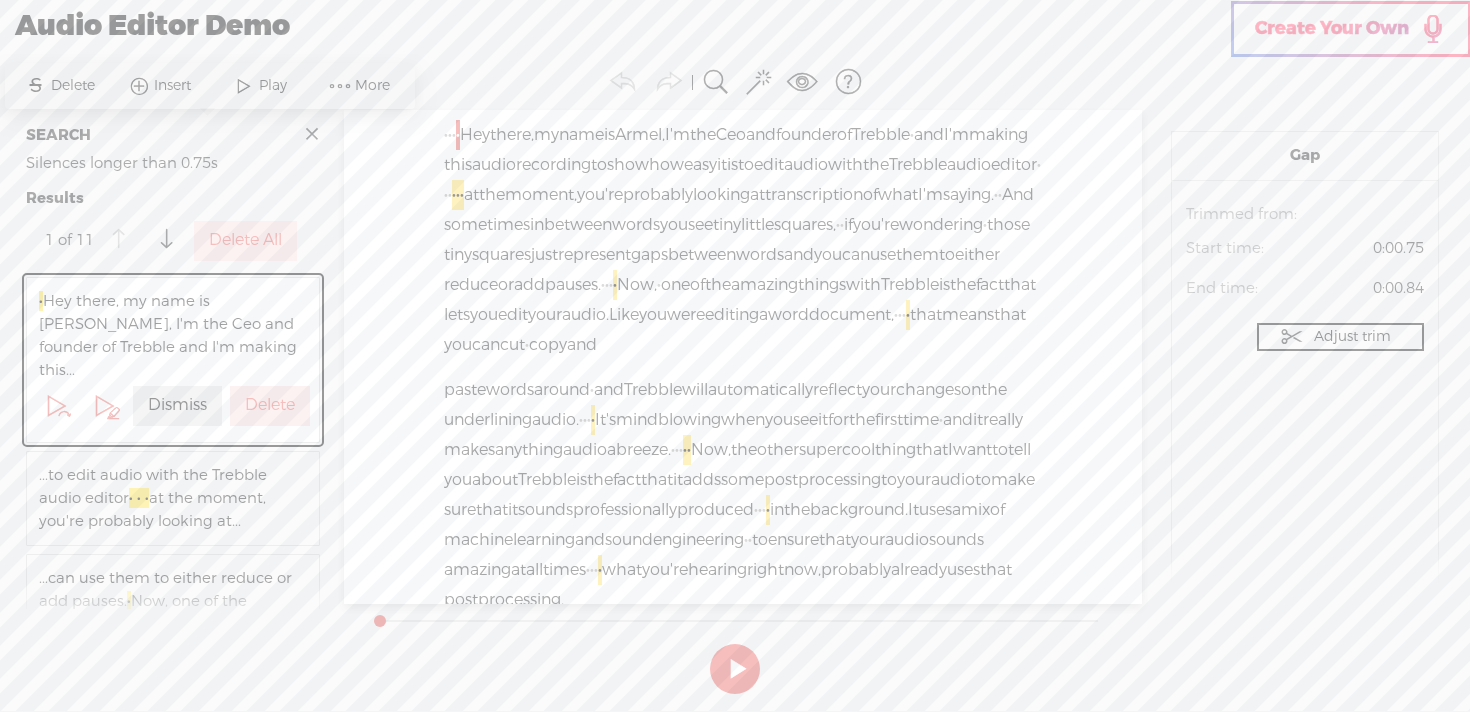 click on "Delete All" at bounding box center (245, 240) 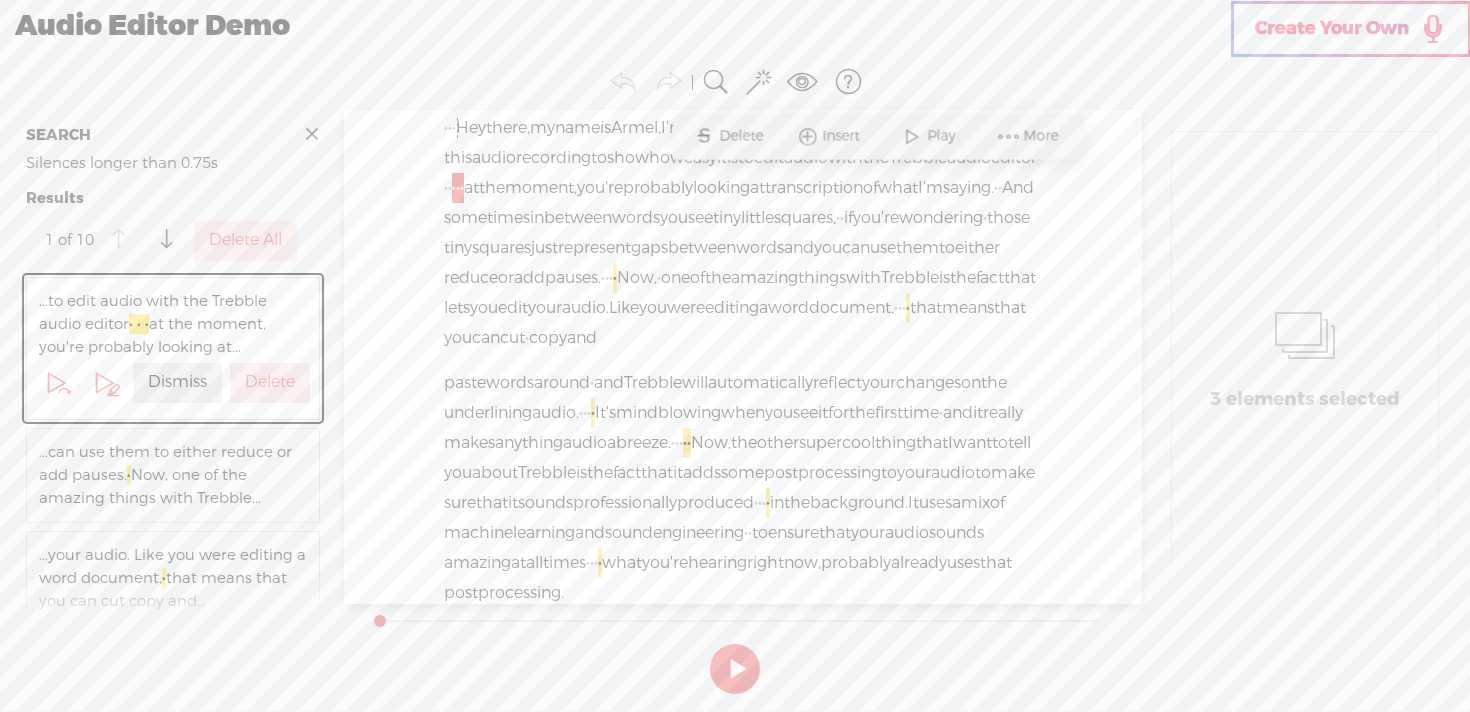 scroll, scrollTop: 10, scrollLeft: 0, axis: vertical 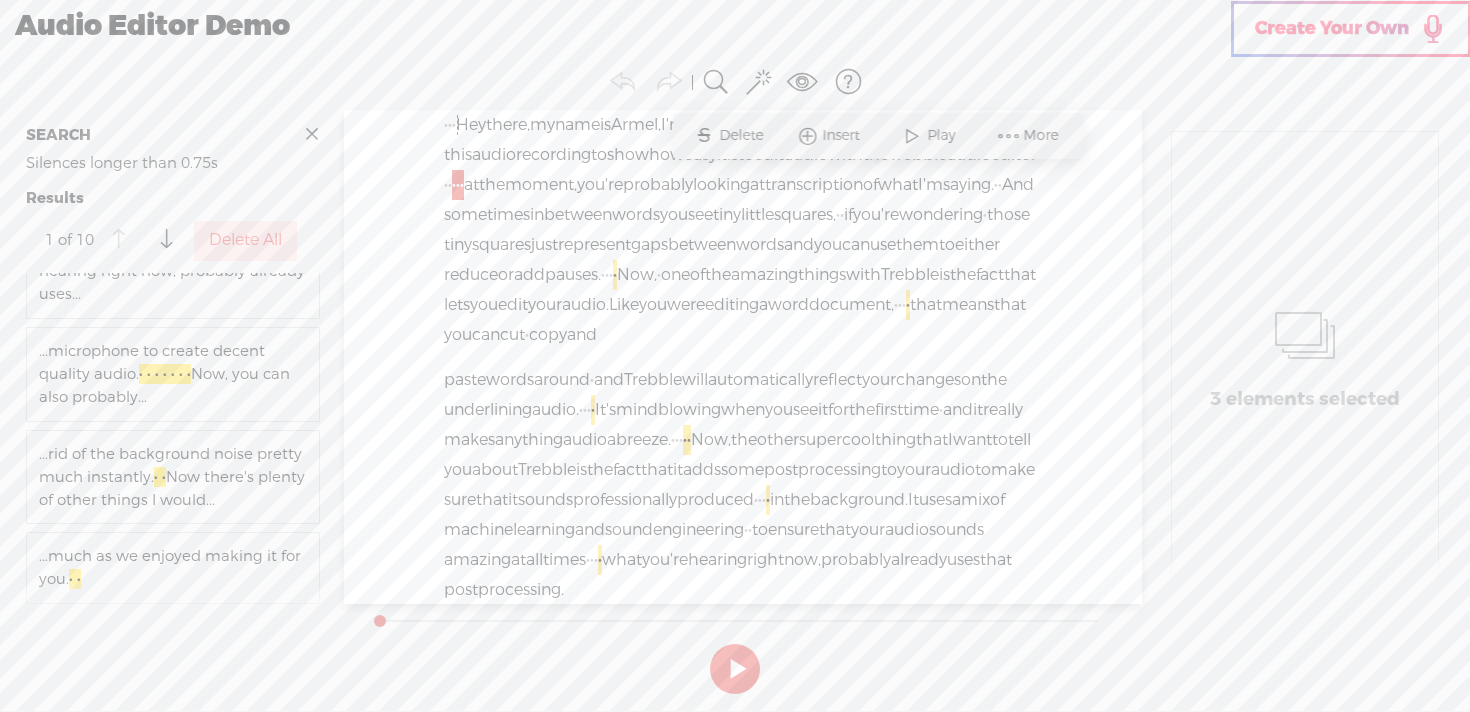 click on "Delete All" at bounding box center (245, 241) 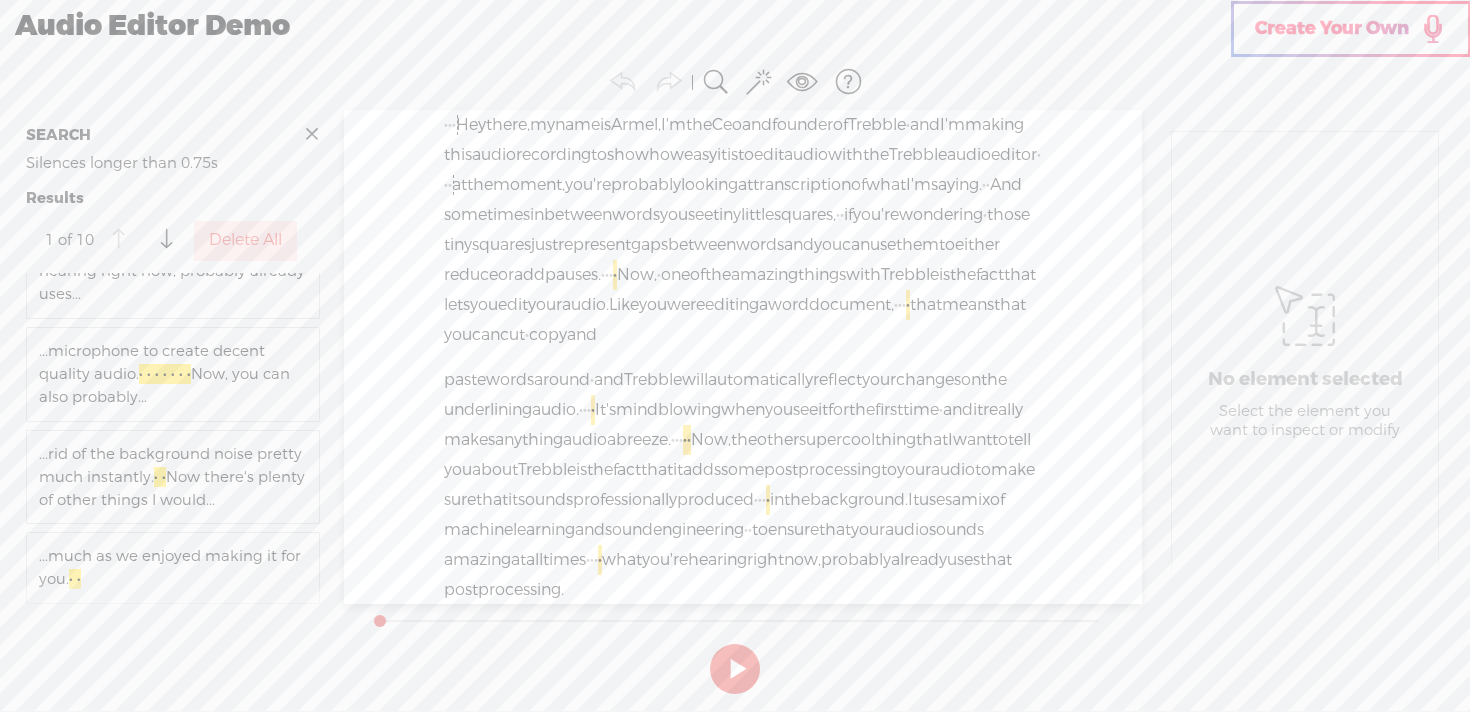 scroll, scrollTop: 616, scrollLeft: 0, axis: vertical 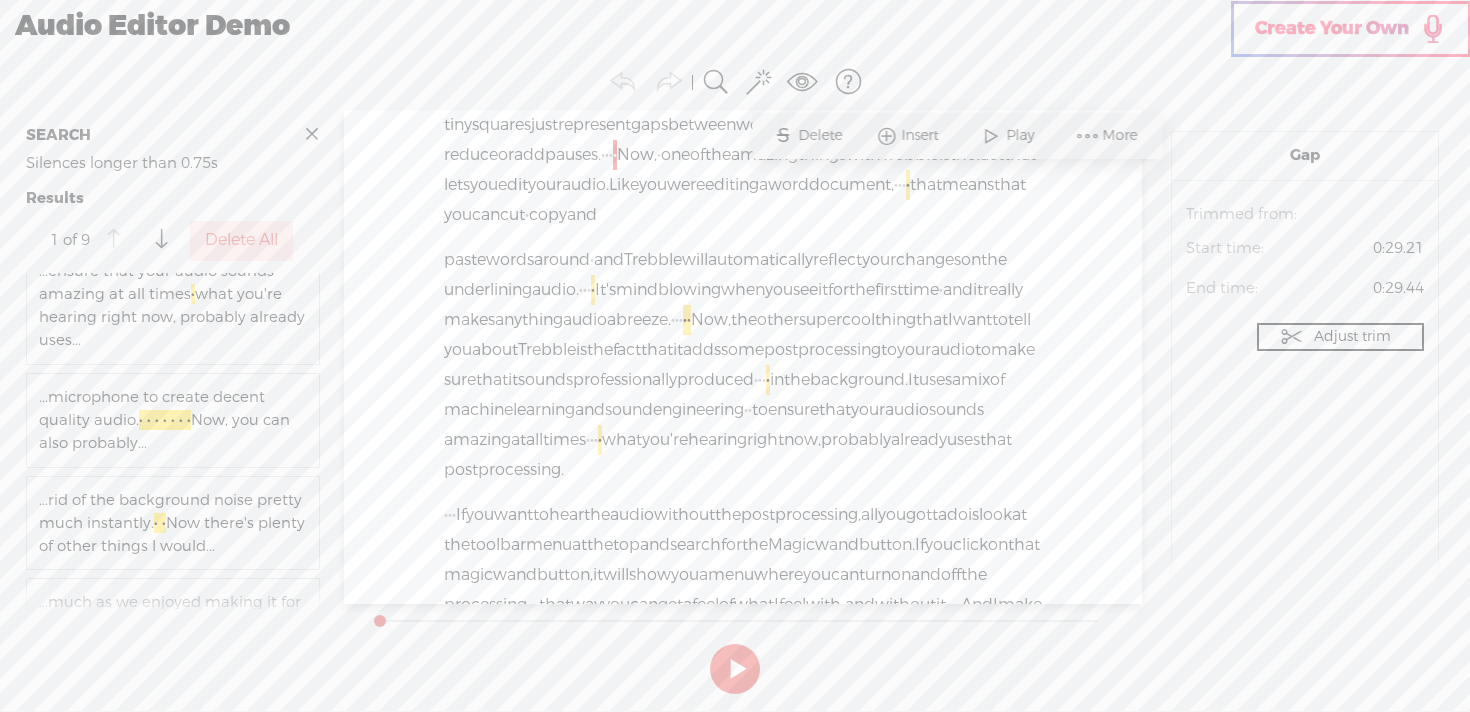 click on "Delete All" at bounding box center [241, 241] 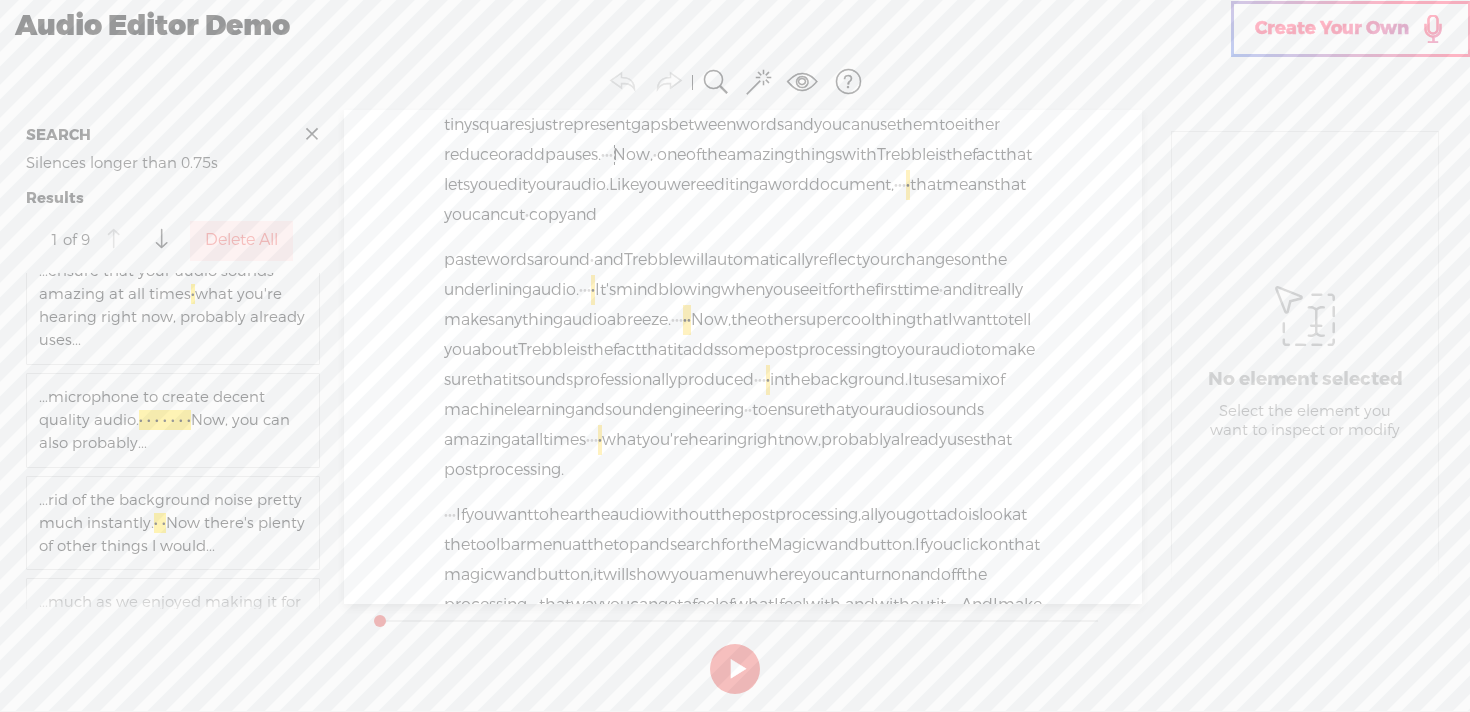 scroll, scrollTop: 513, scrollLeft: 0, axis: vertical 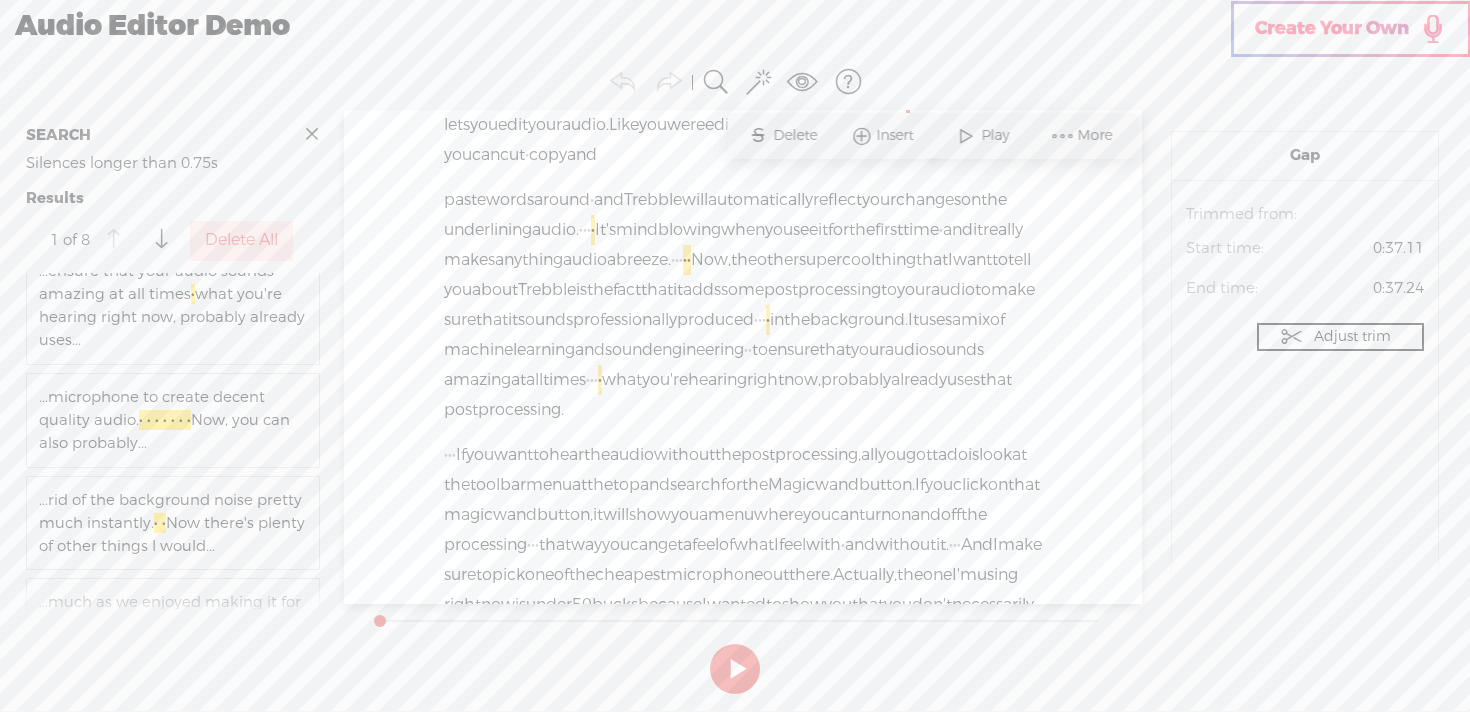 click on "Delete All" at bounding box center [241, 241] 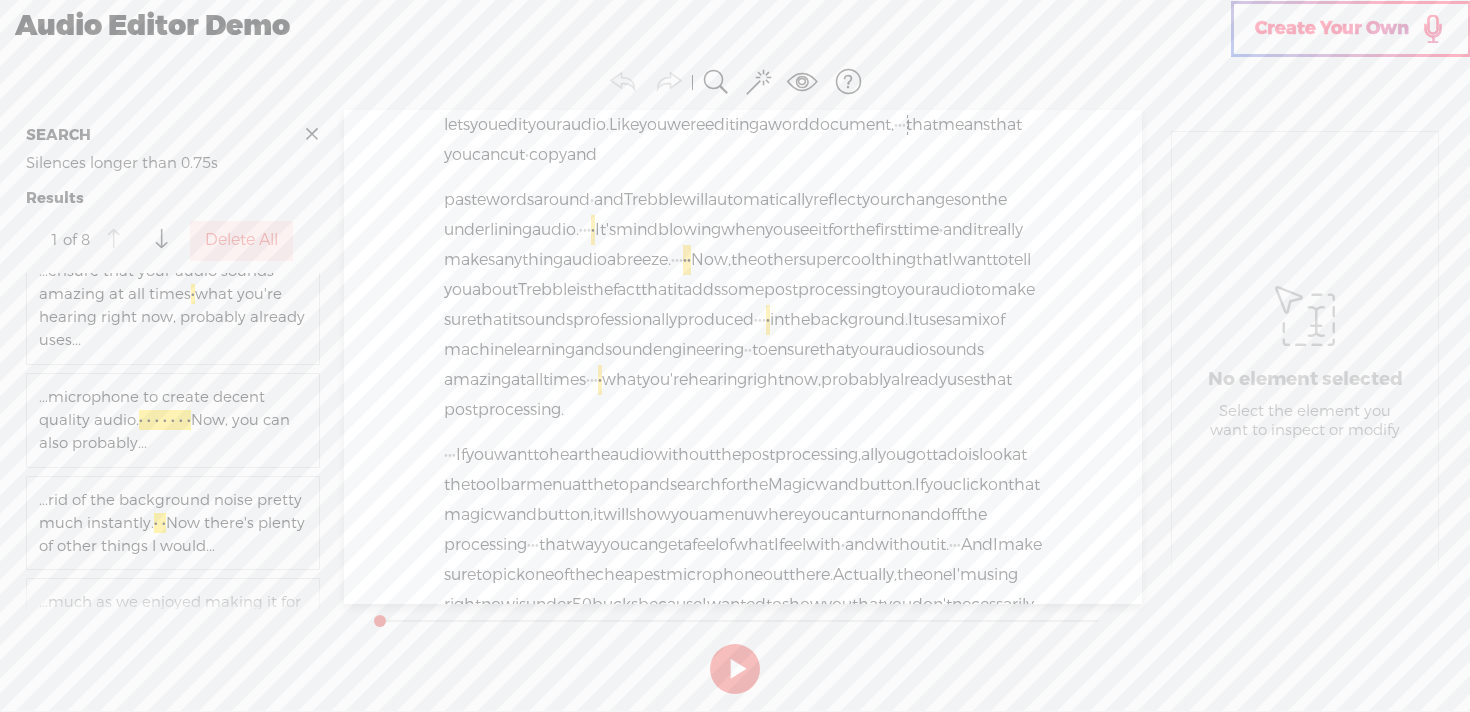scroll, scrollTop: 433, scrollLeft: 0, axis: vertical 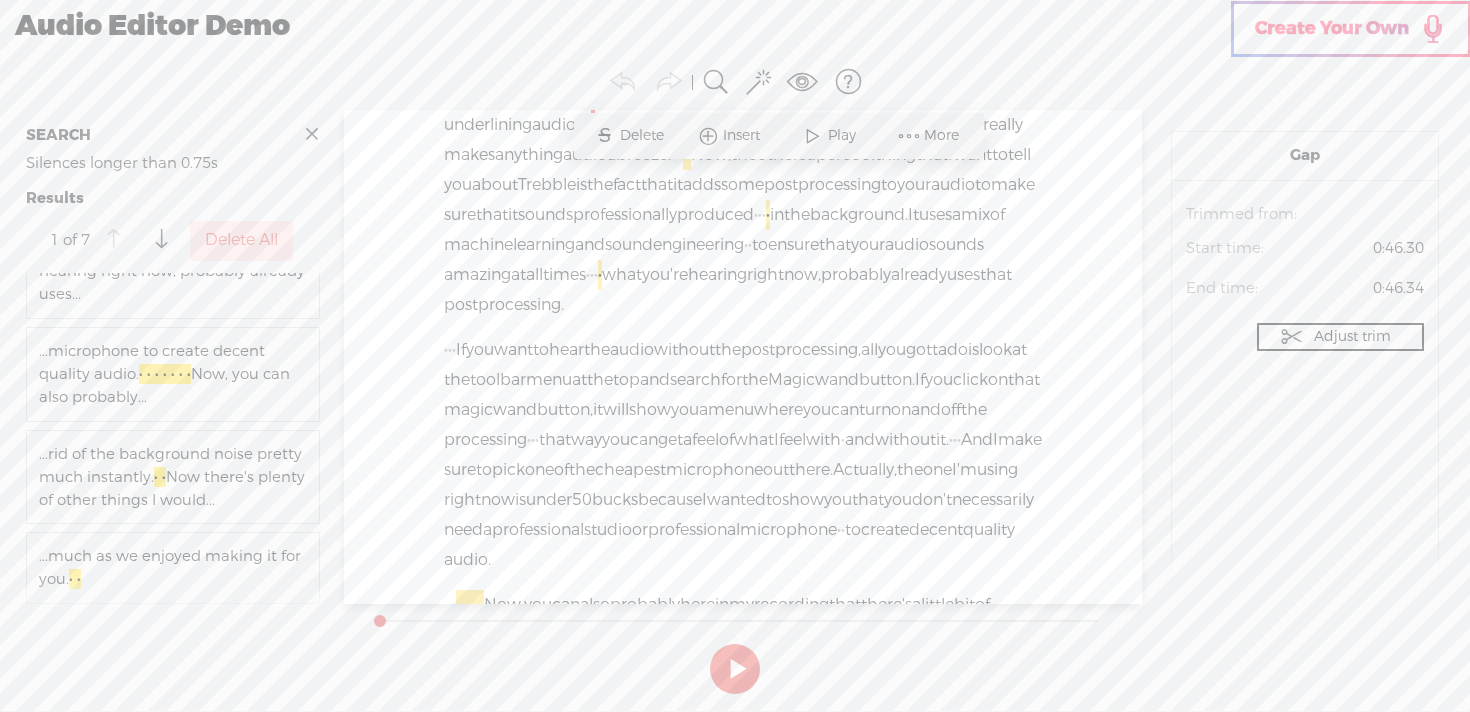 click on "Delete All" at bounding box center (241, 241) 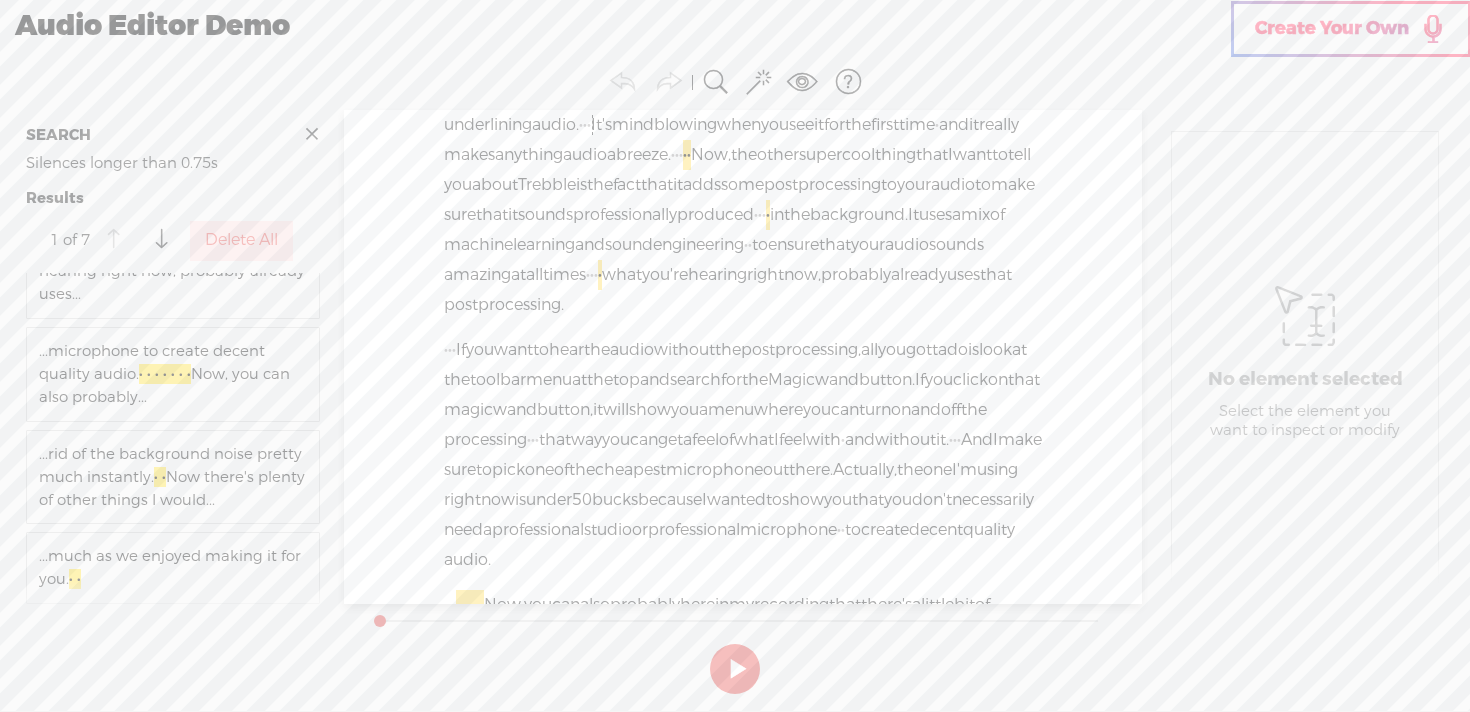 scroll, scrollTop: 284, scrollLeft: 0, axis: vertical 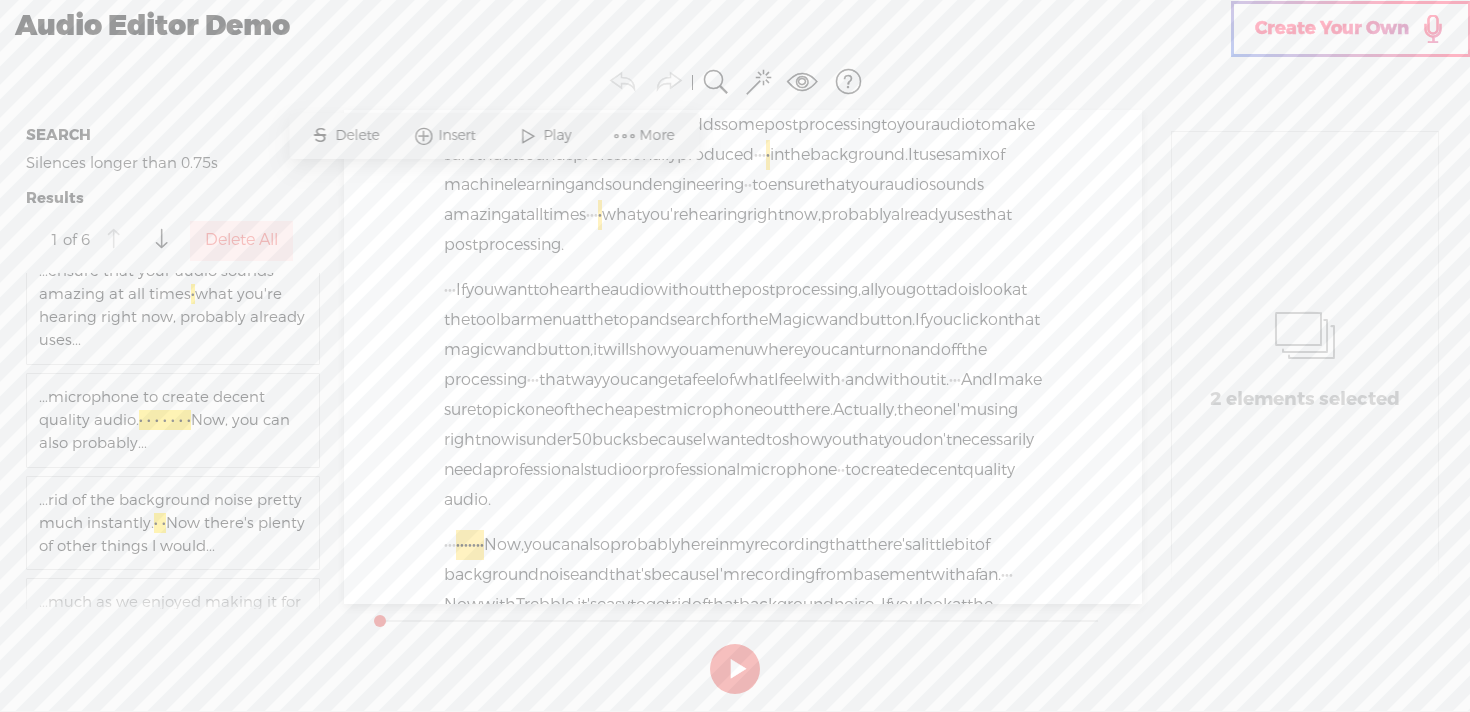 click on "Delete All" at bounding box center (241, 241) 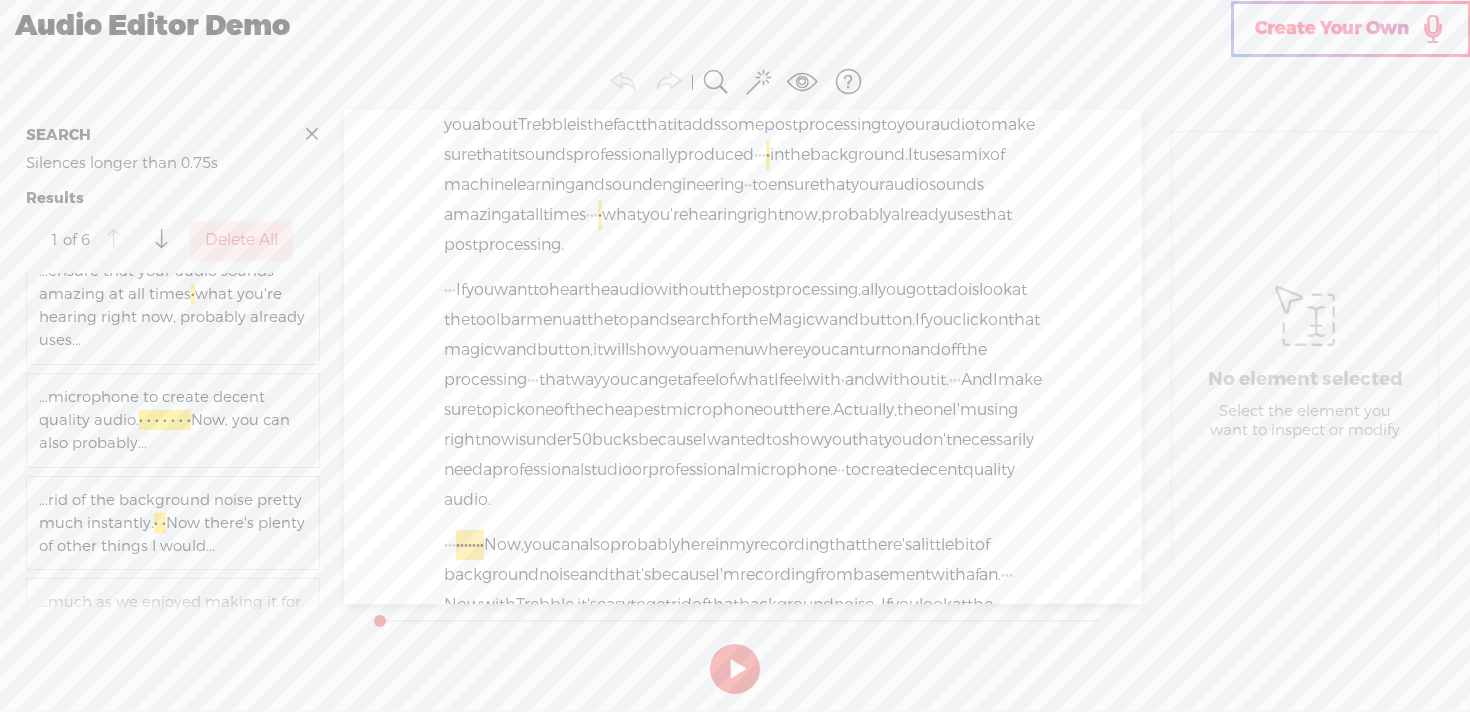 scroll, scrollTop: 181, scrollLeft: 0, axis: vertical 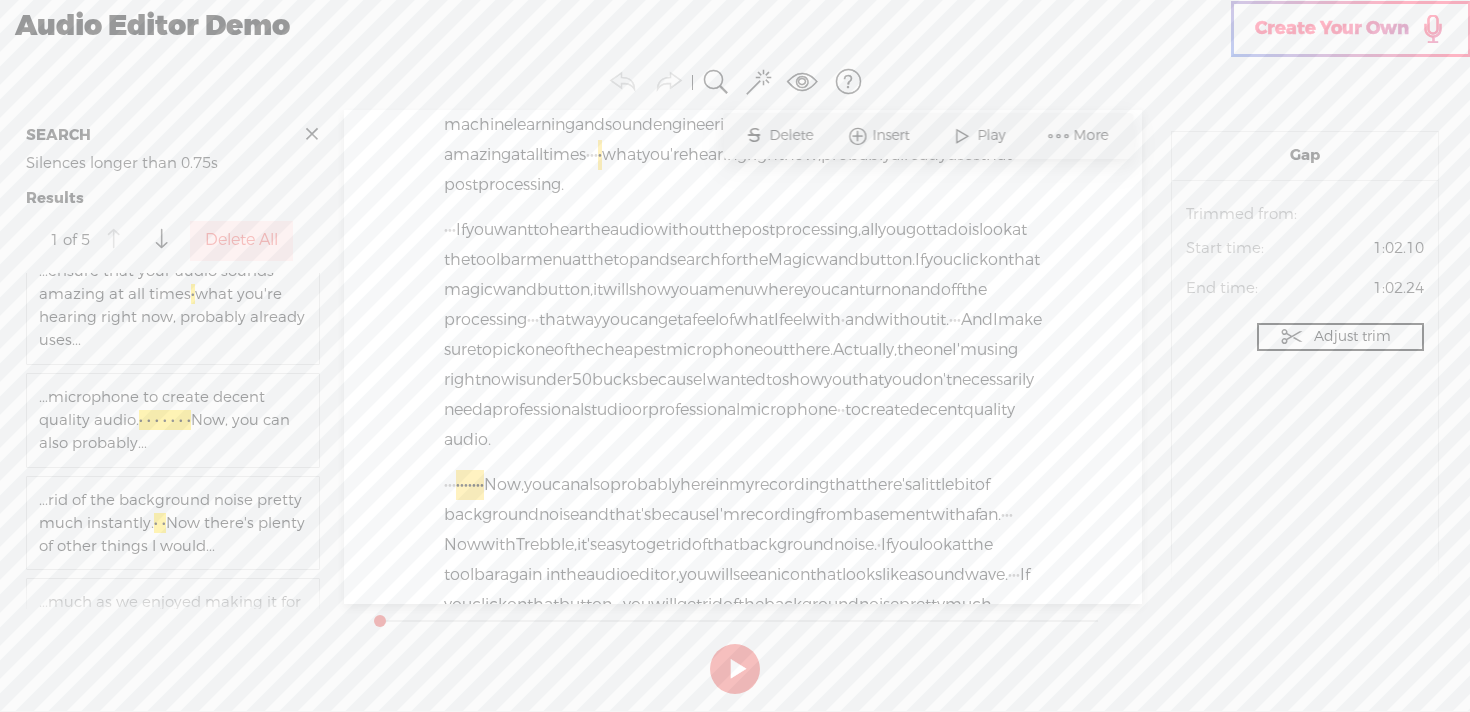 click on "Delete All" at bounding box center (241, 241) 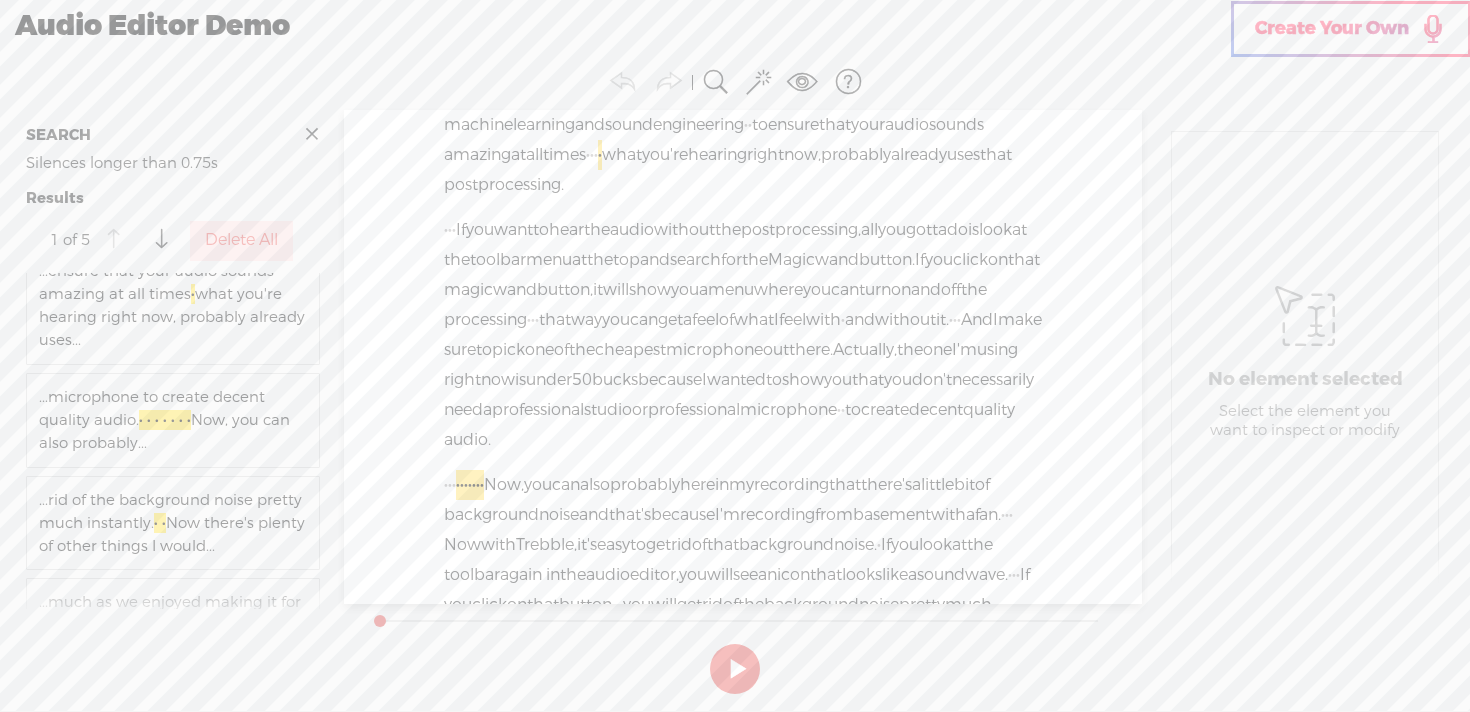 scroll, scrollTop: 101, scrollLeft: 0, axis: vertical 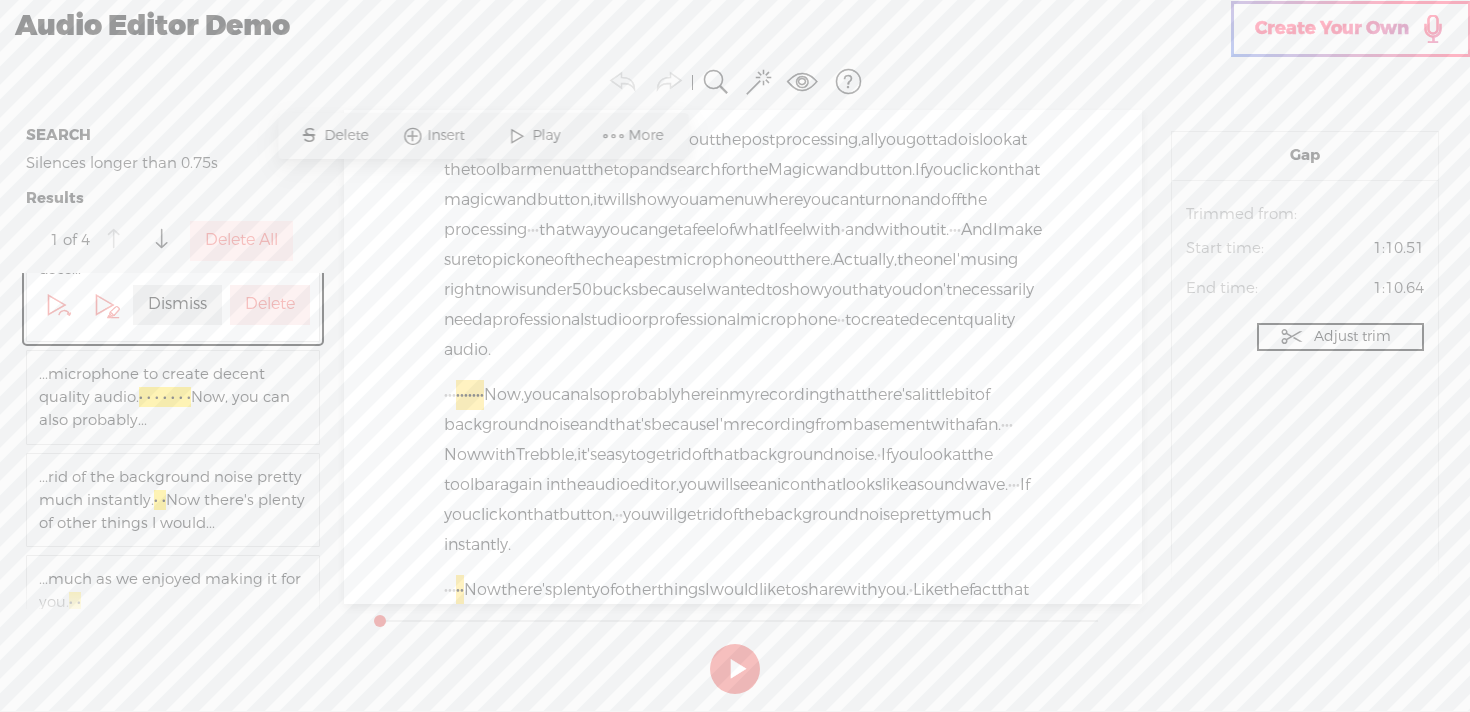 click on "Delete All" at bounding box center [241, 241] 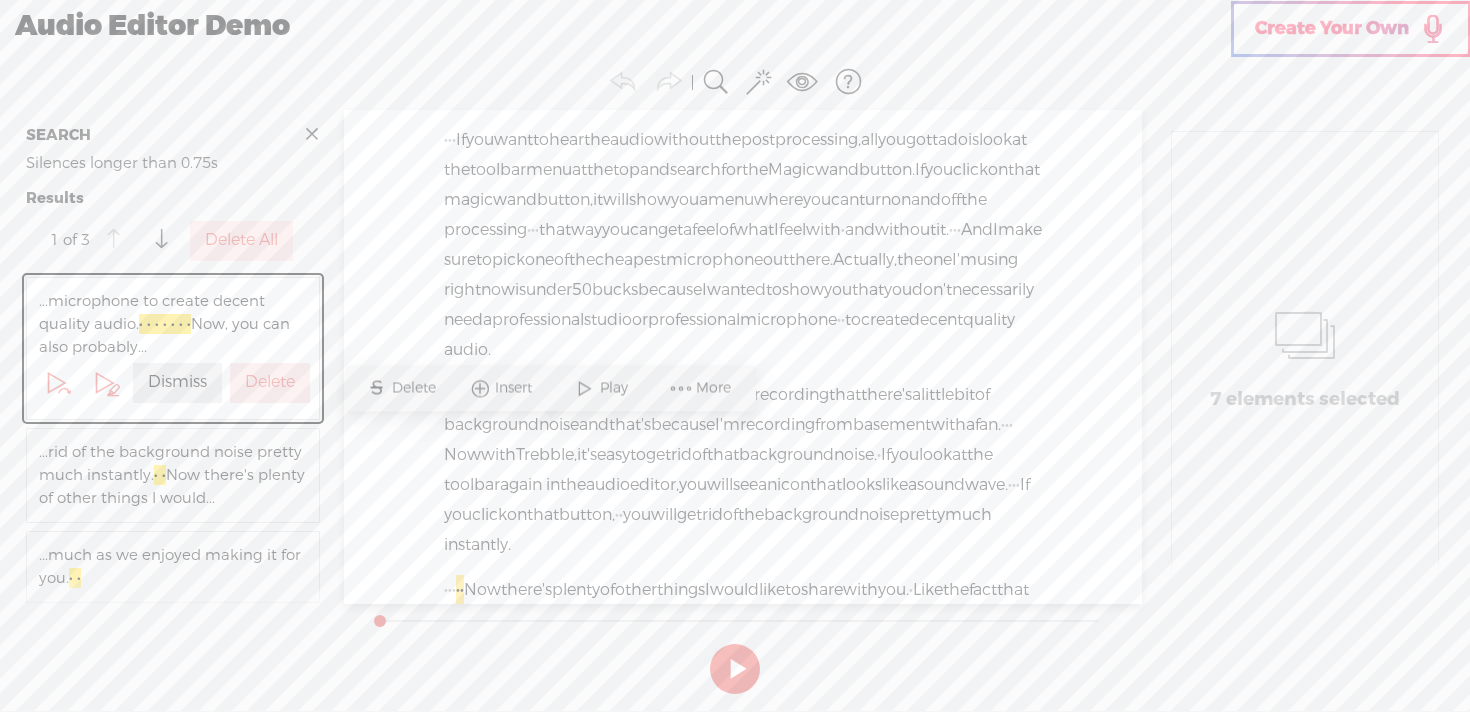 scroll, scrollTop: 0, scrollLeft: 0, axis: both 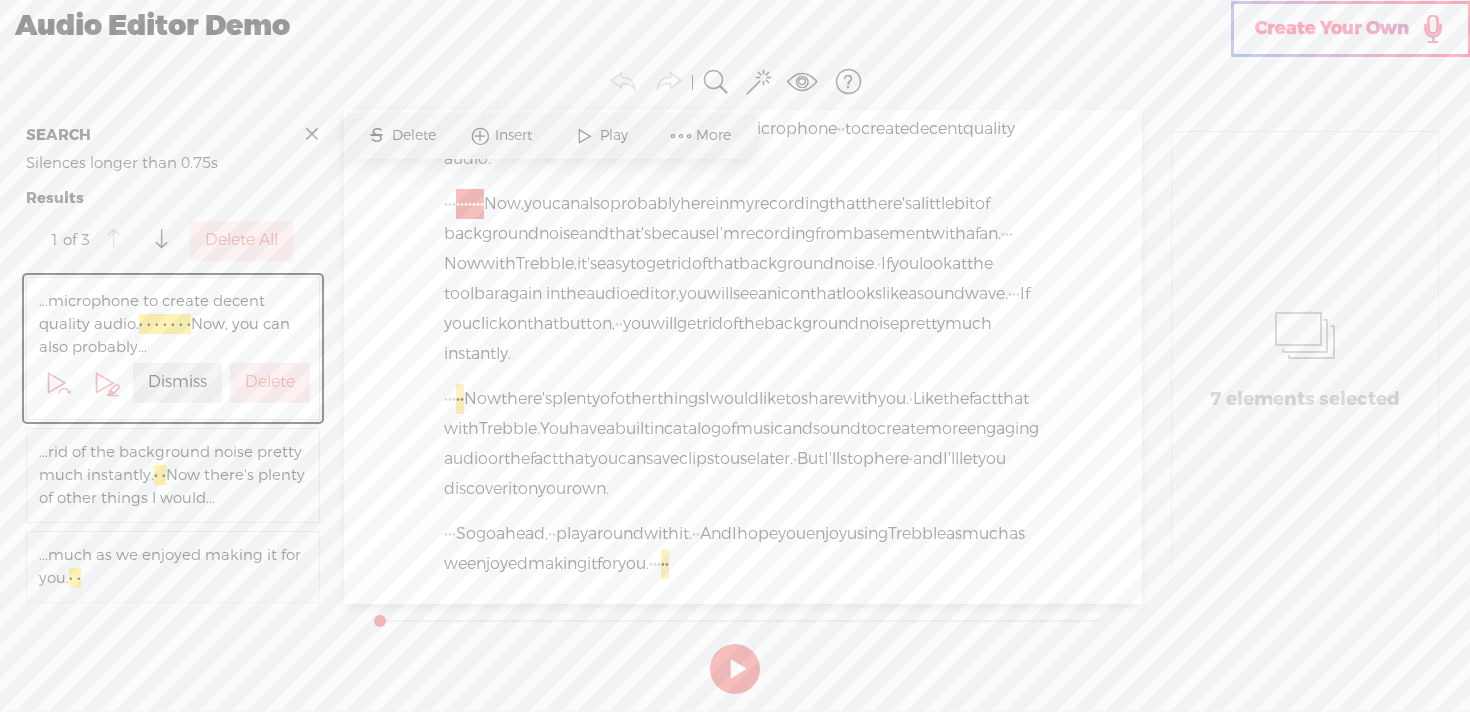 click on "Delete All" at bounding box center (241, 241) 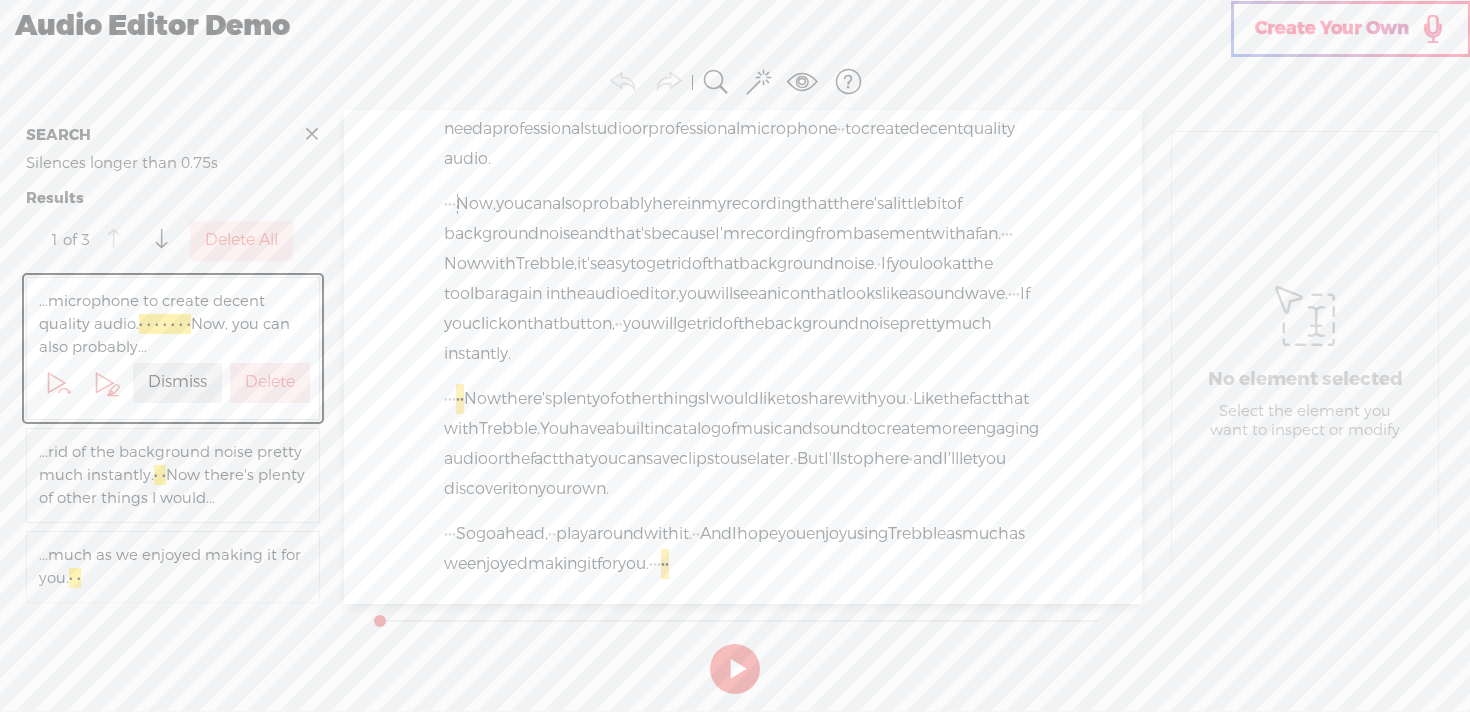 scroll, scrollTop: 936, scrollLeft: 0, axis: vertical 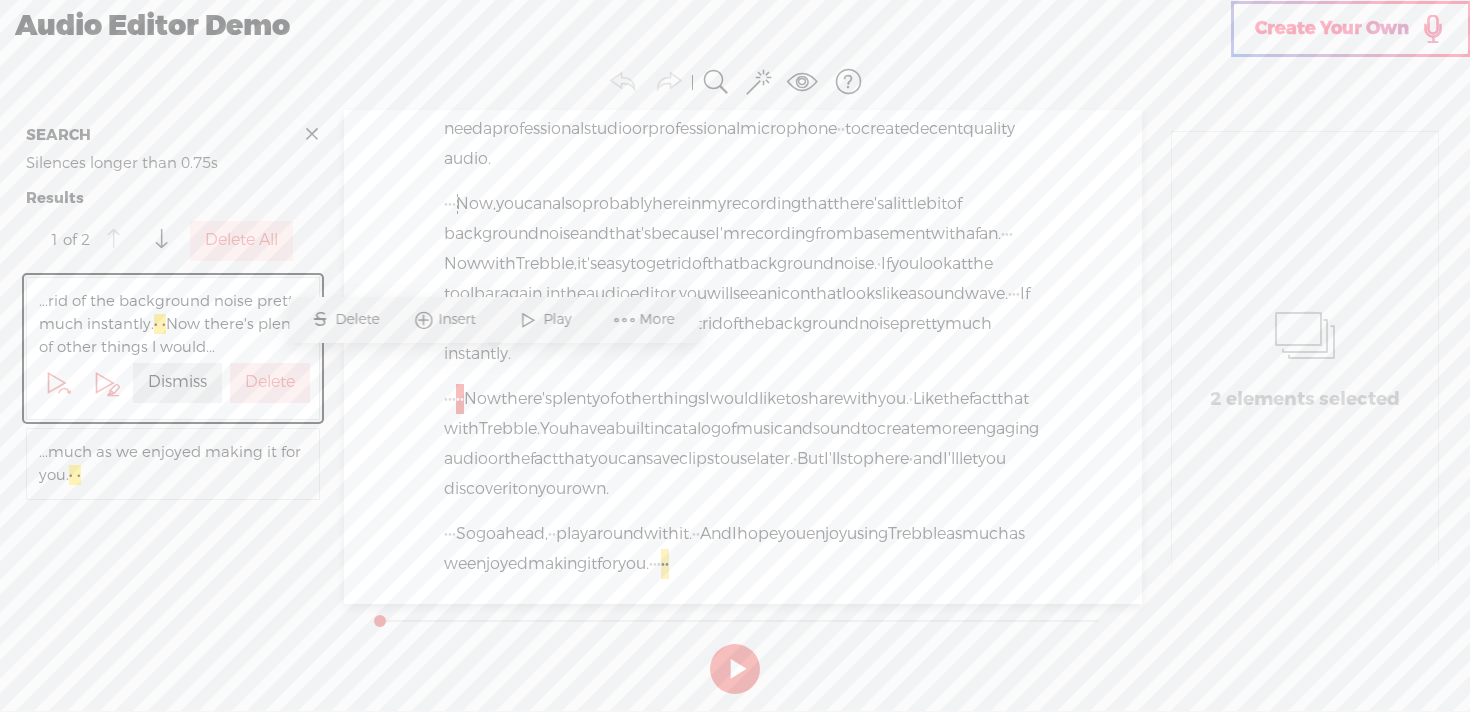 click on "Delete All" at bounding box center (241, 241) 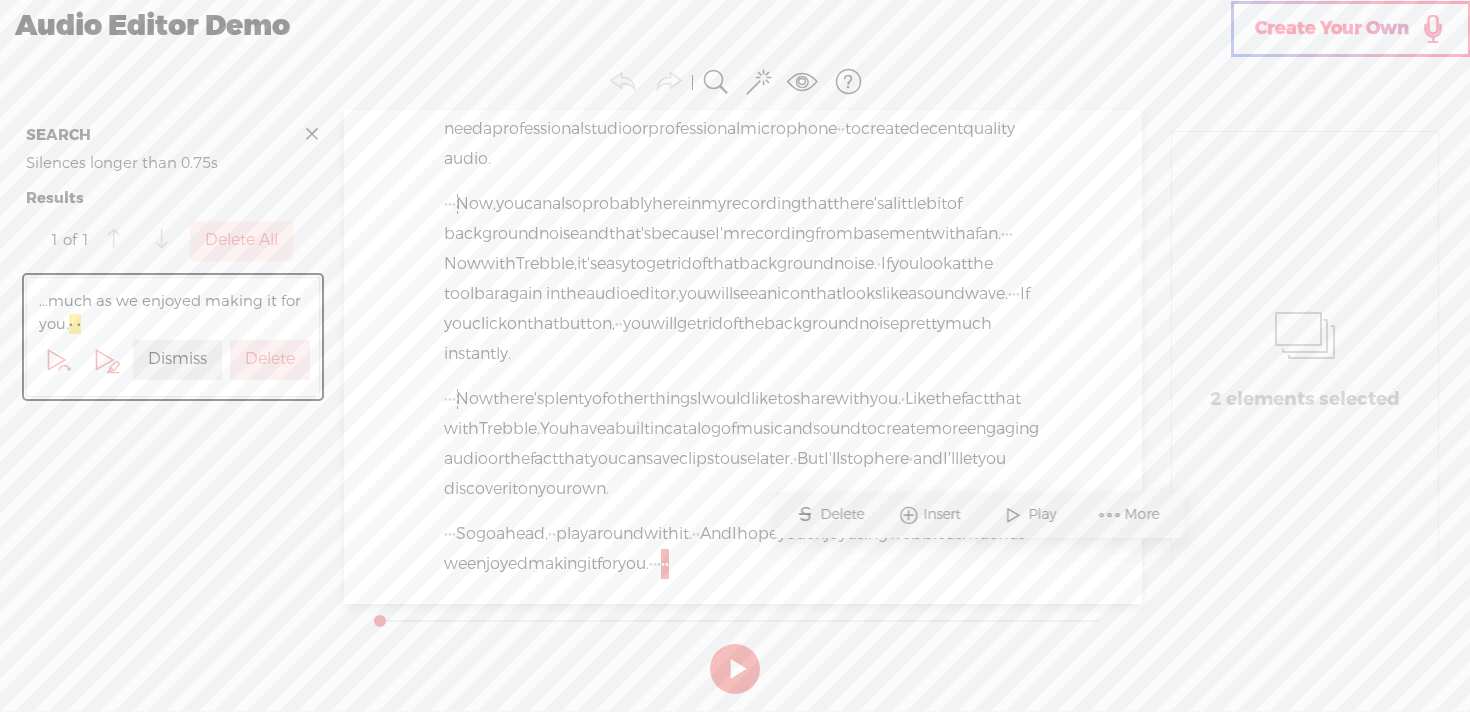 click on "Delete All" at bounding box center (241, 240) 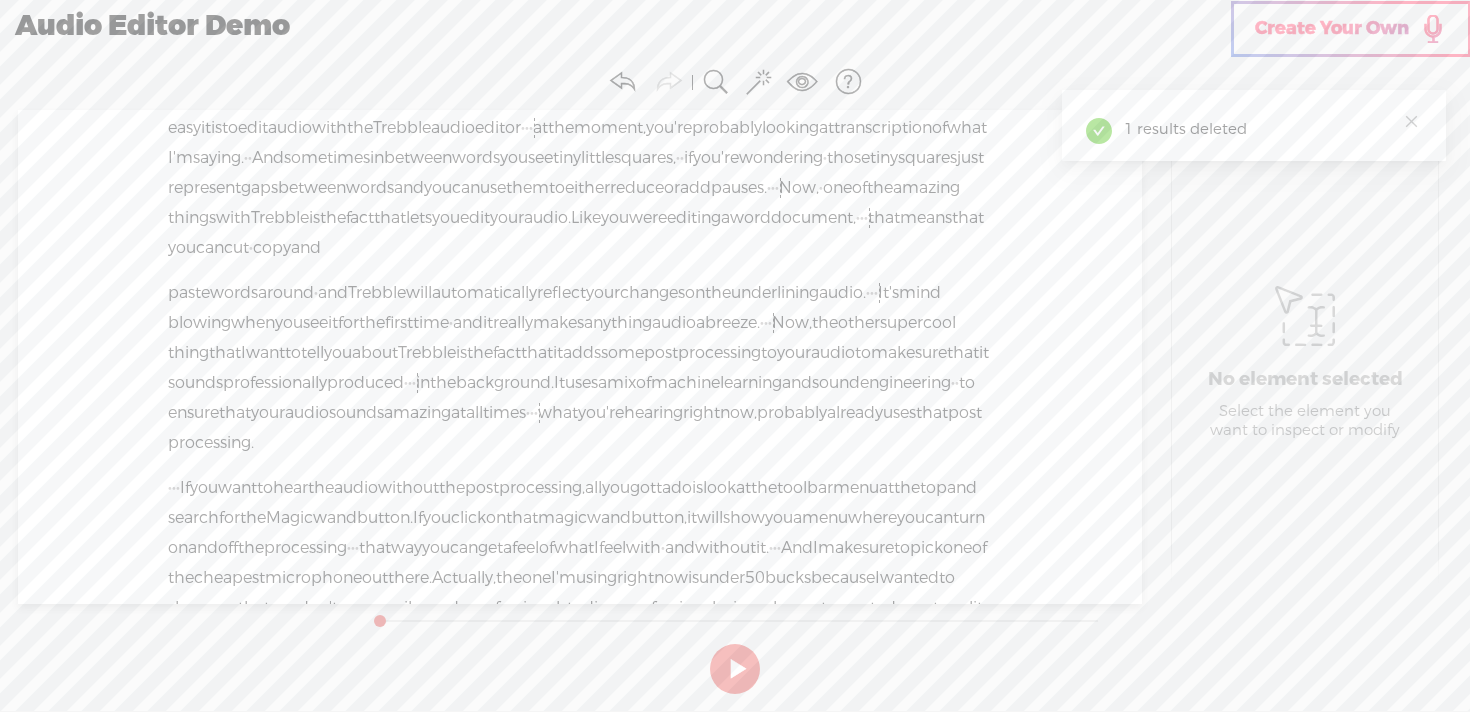 scroll, scrollTop: 0, scrollLeft: 0, axis: both 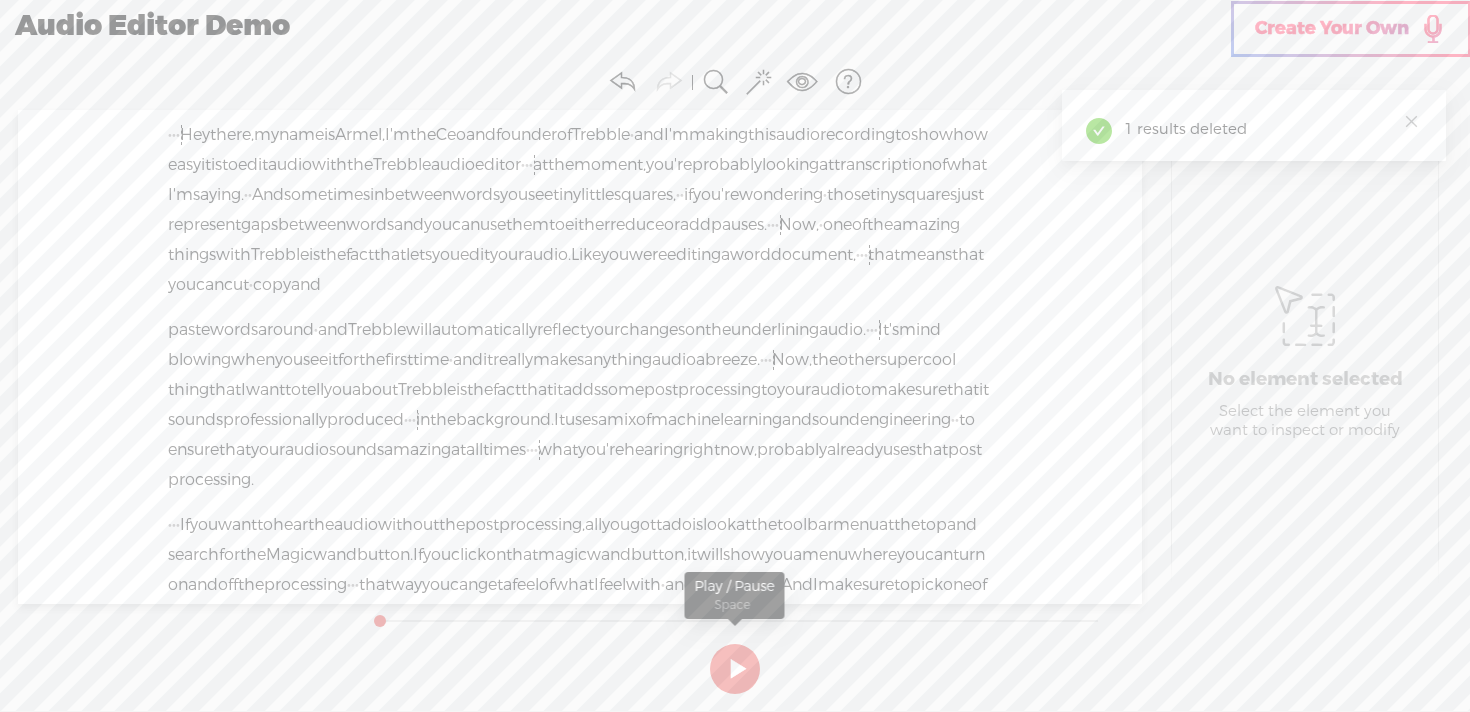 click at bounding box center [735, 669] 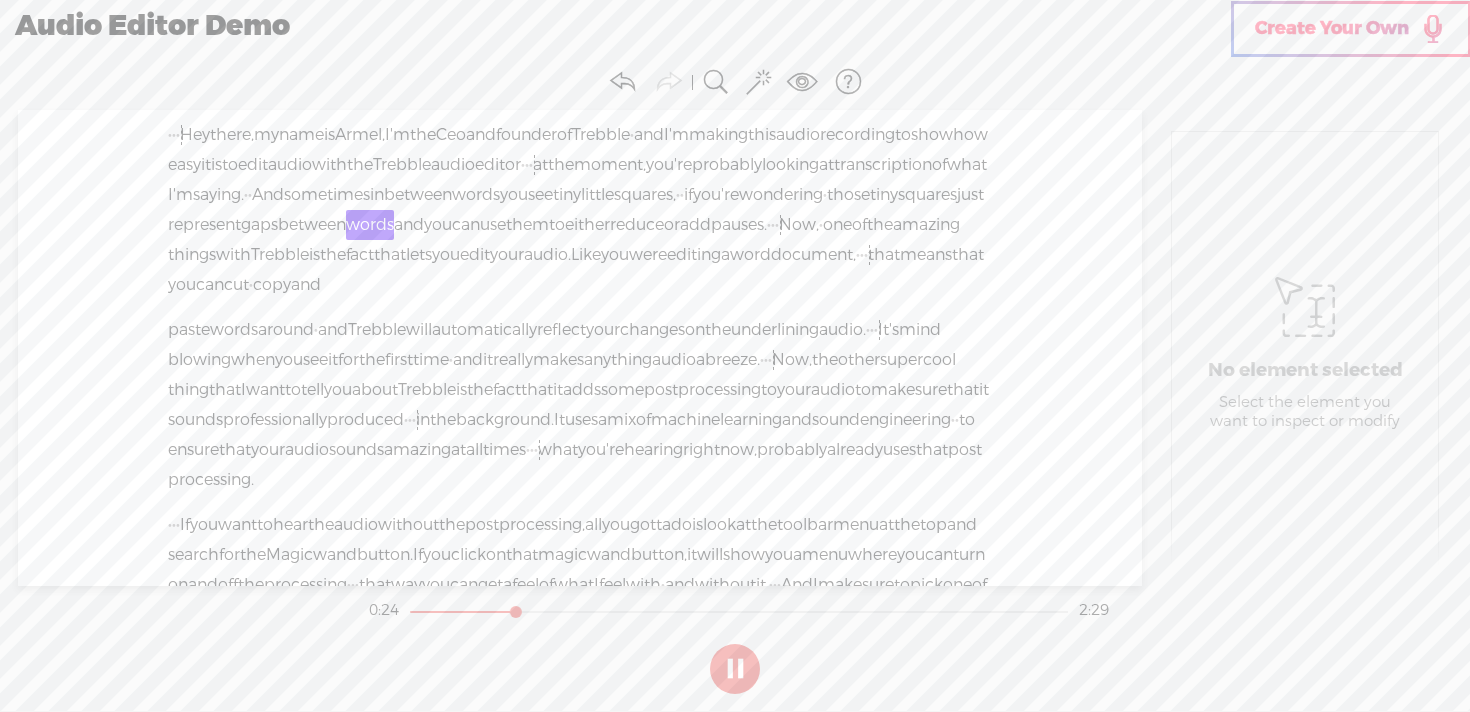 click at bounding box center (735, 669) 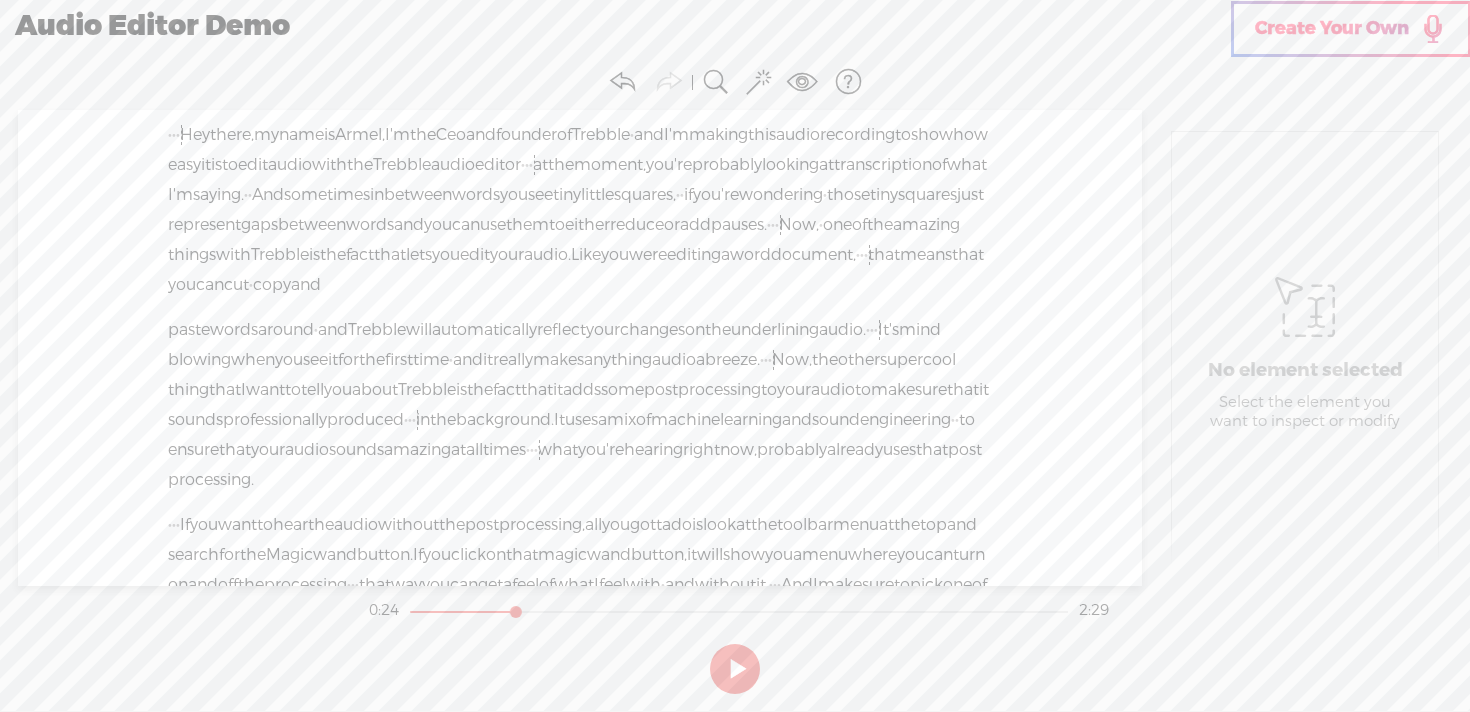 click on "things" at bounding box center (192, 255) 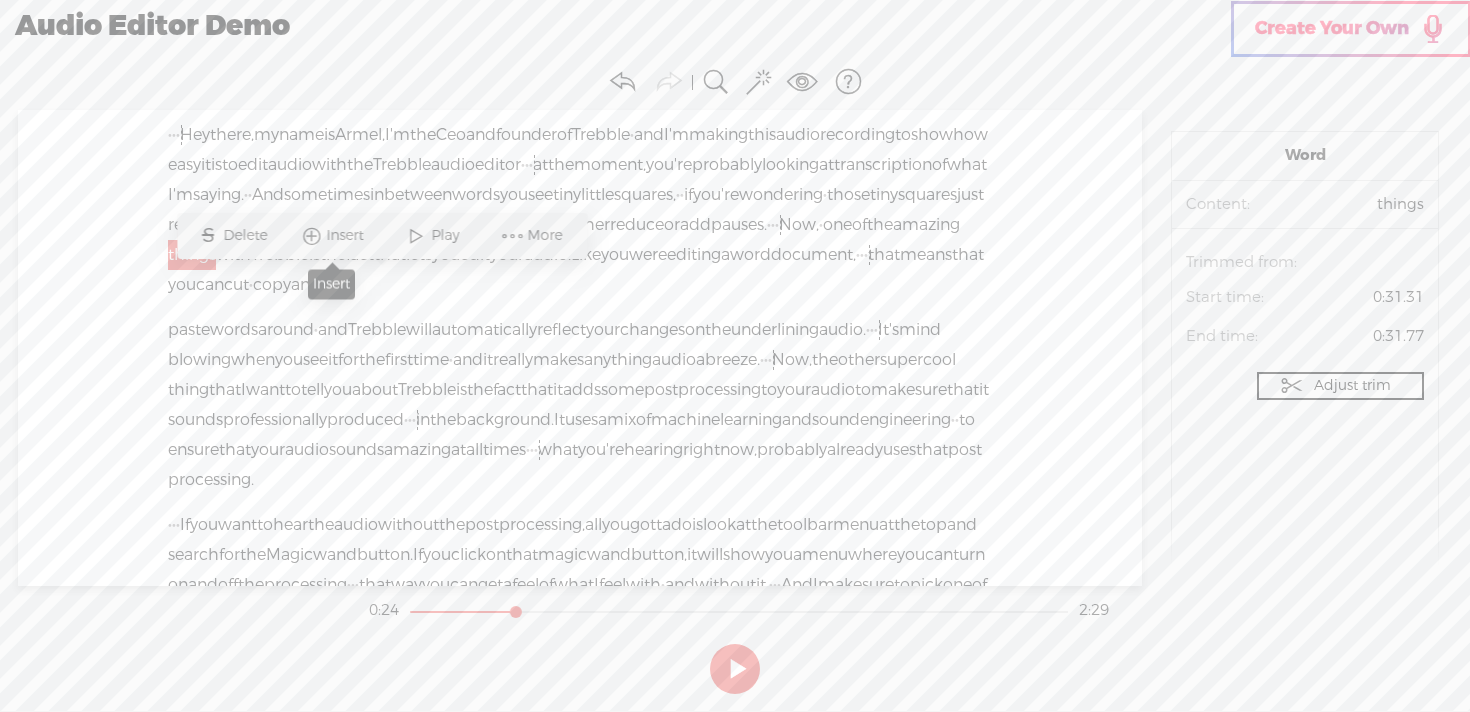 click at bounding box center [312, 236] 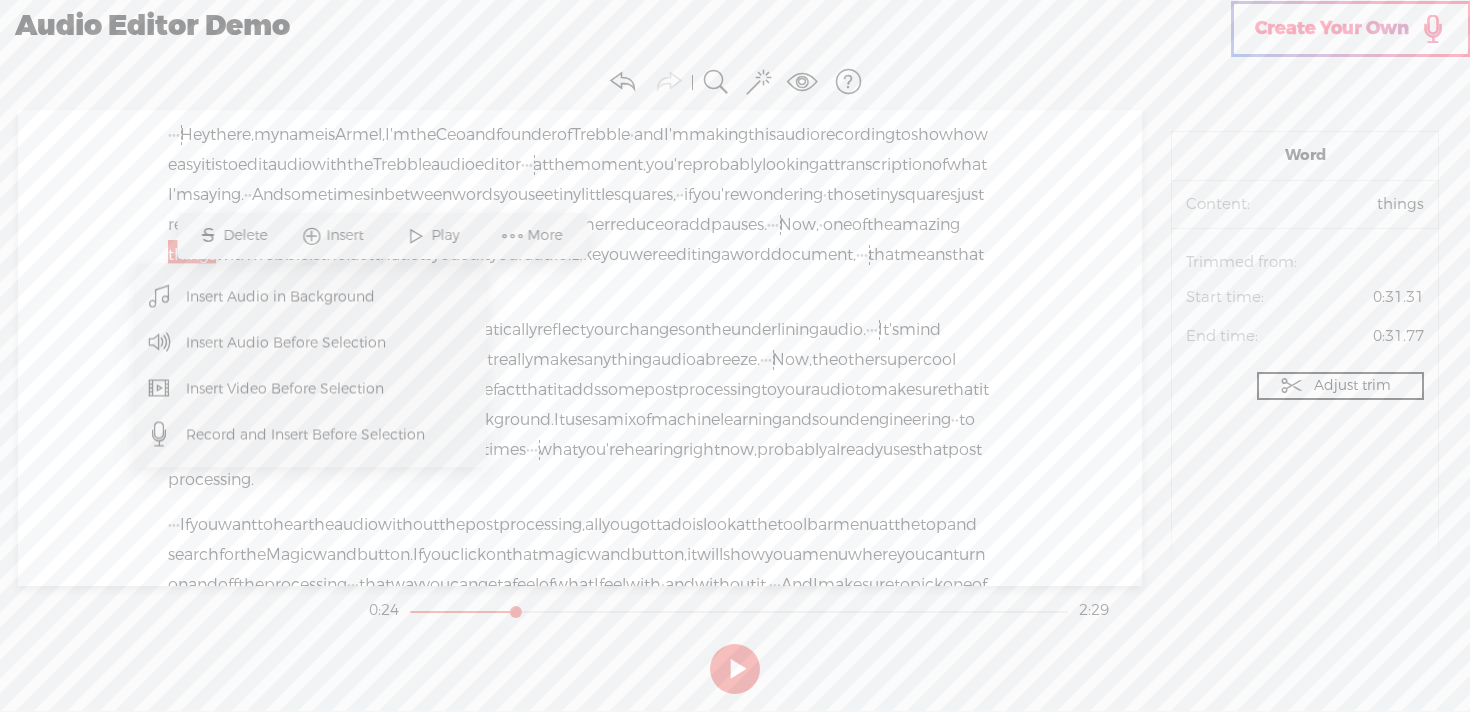 click on "Insert Audio in Background" at bounding box center [281, 296] 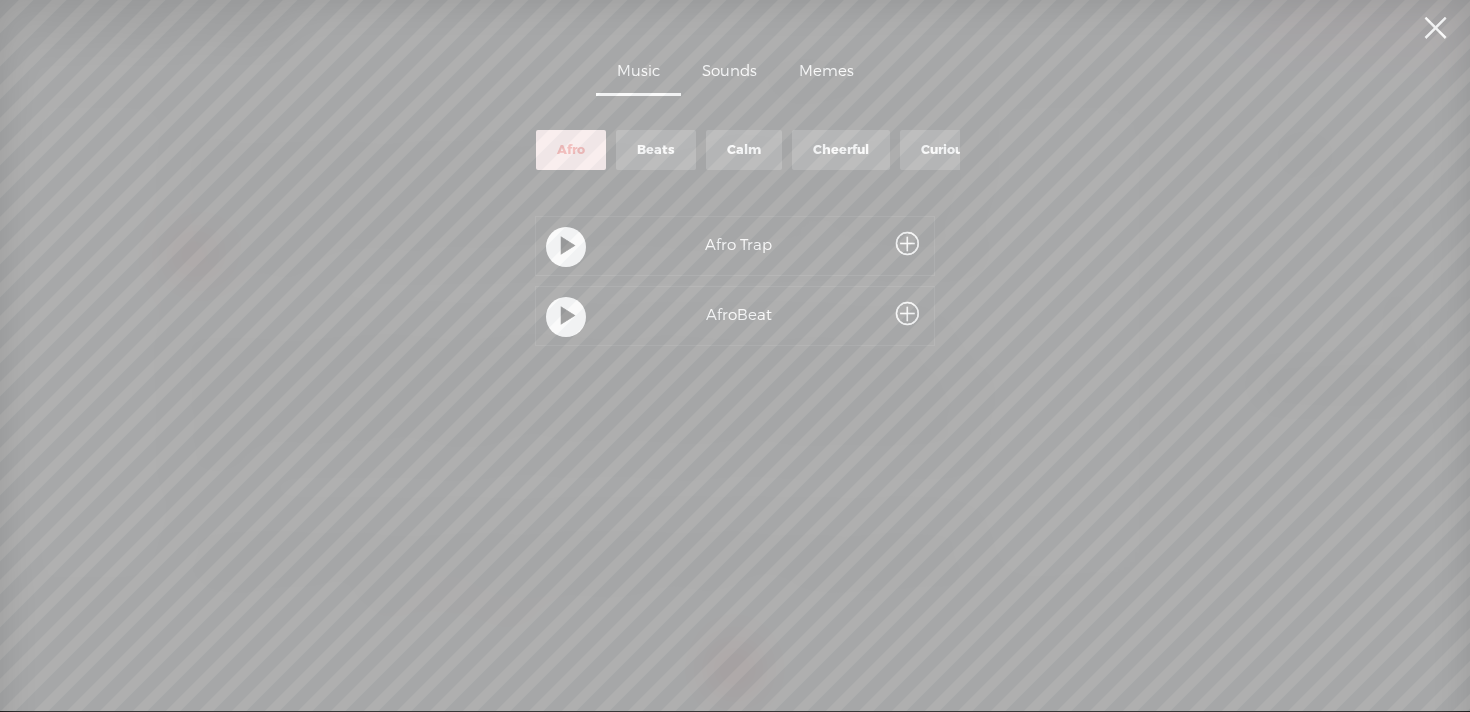 click on "Calm" at bounding box center (744, 150) 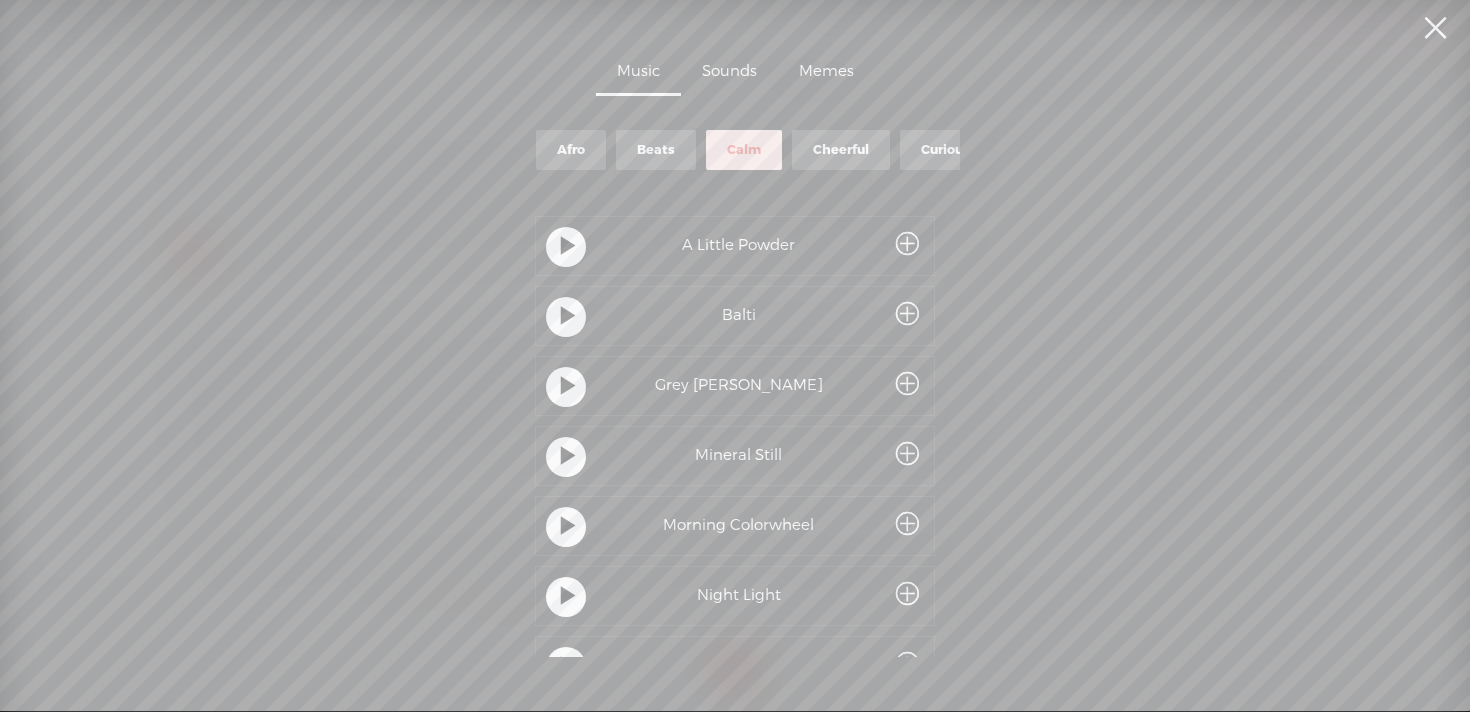 click at bounding box center (566, 247) 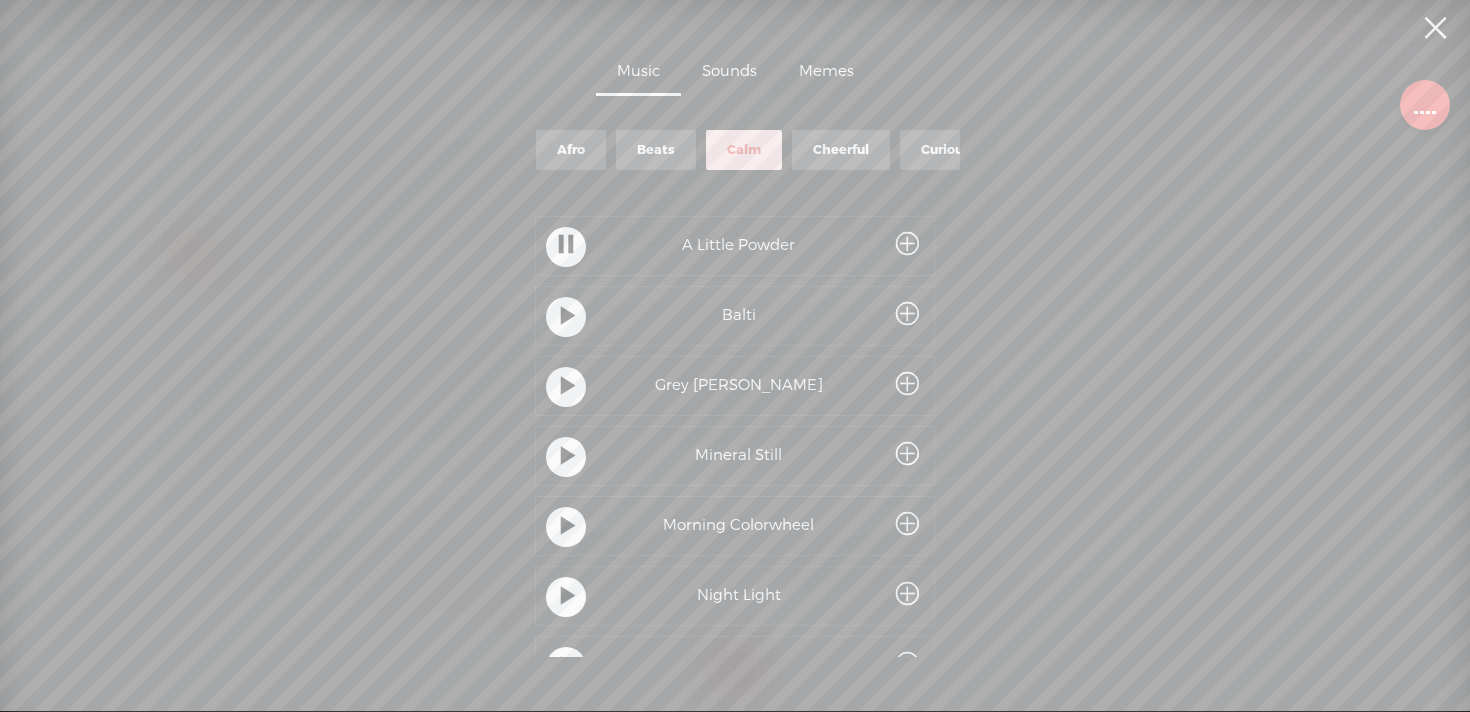click on "A Little Powder" at bounding box center (738, 246) 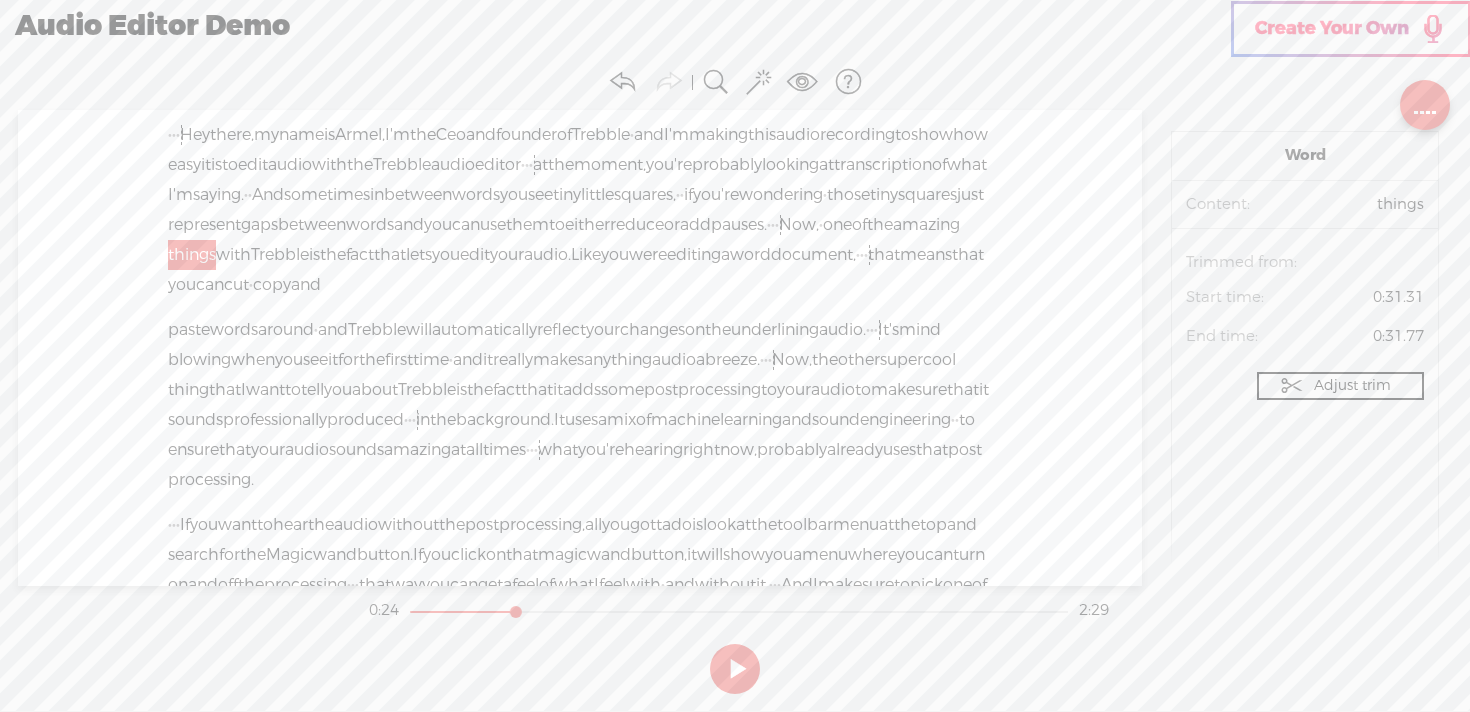 click at bounding box center [735, 669] 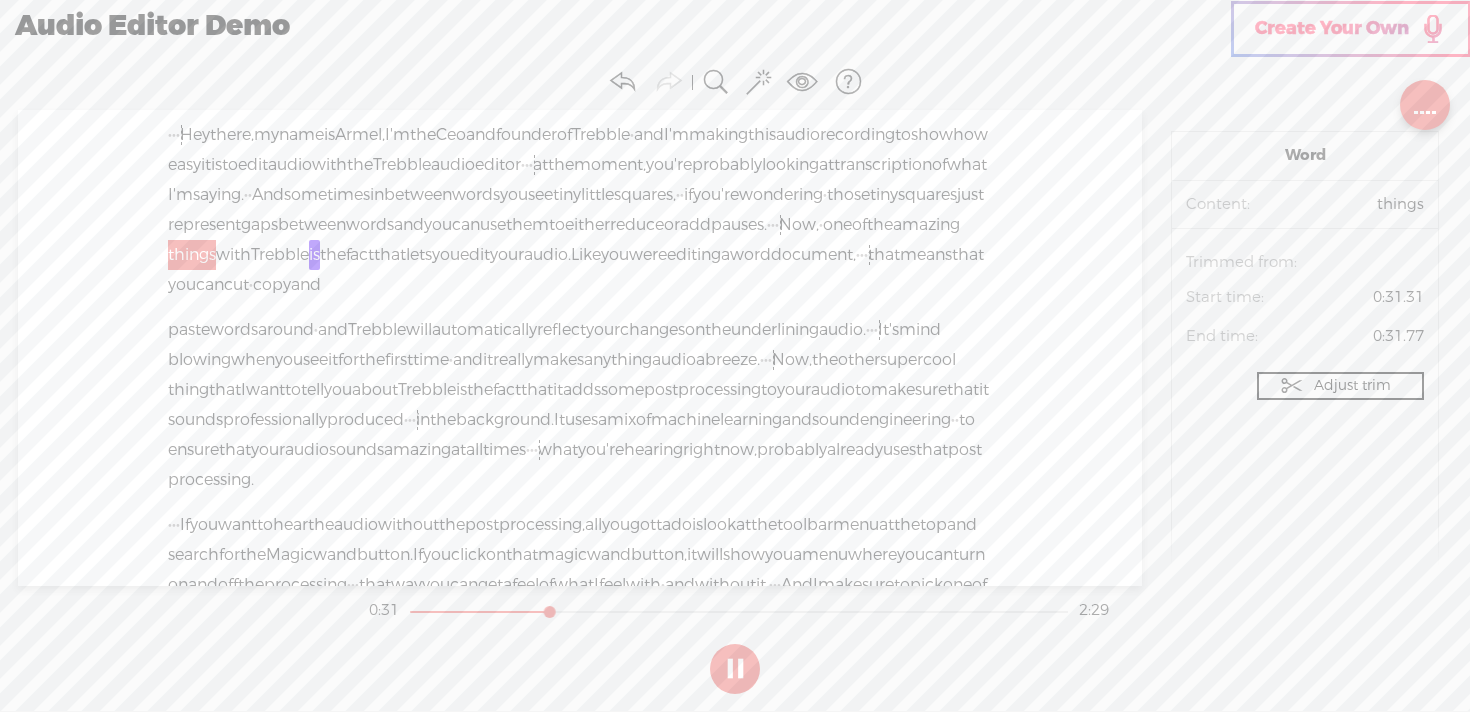 click at bounding box center [1425, 105] 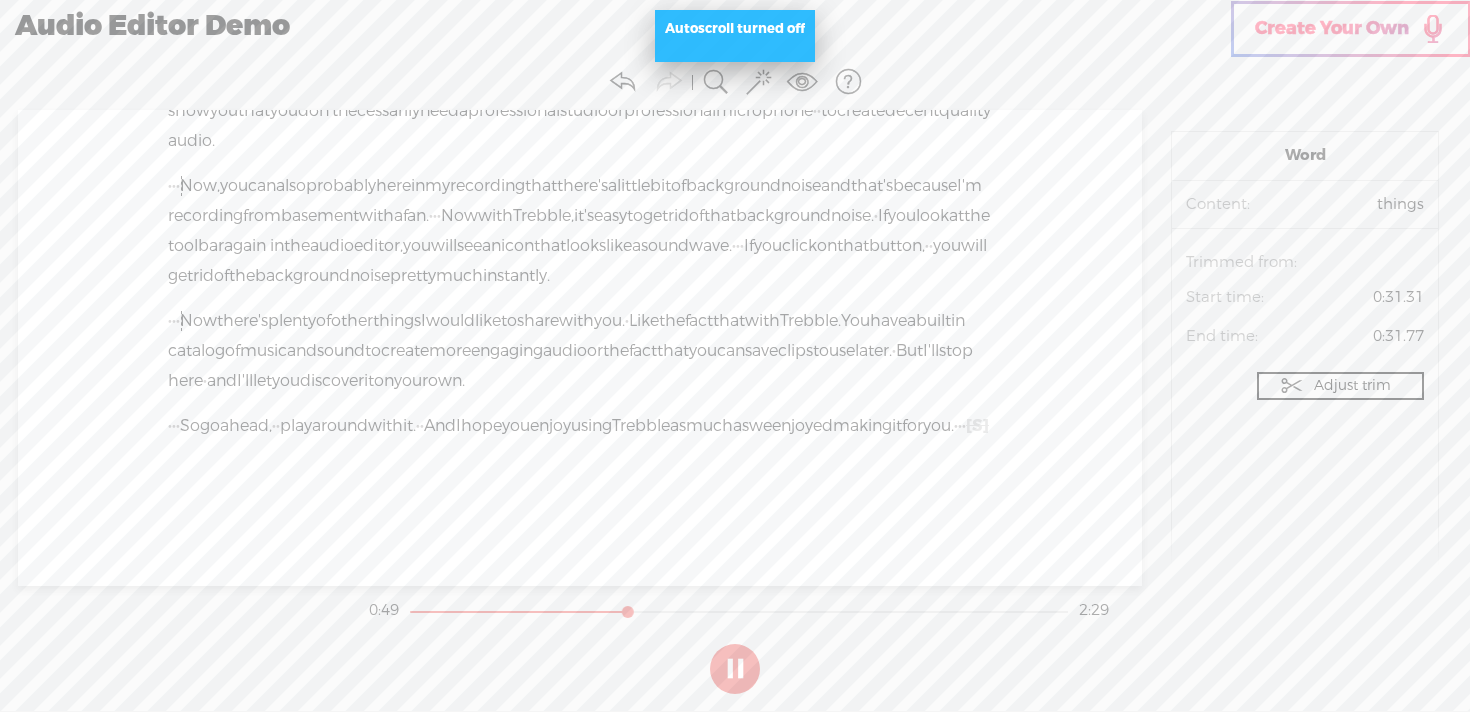 scroll, scrollTop: 359, scrollLeft: 0, axis: vertical 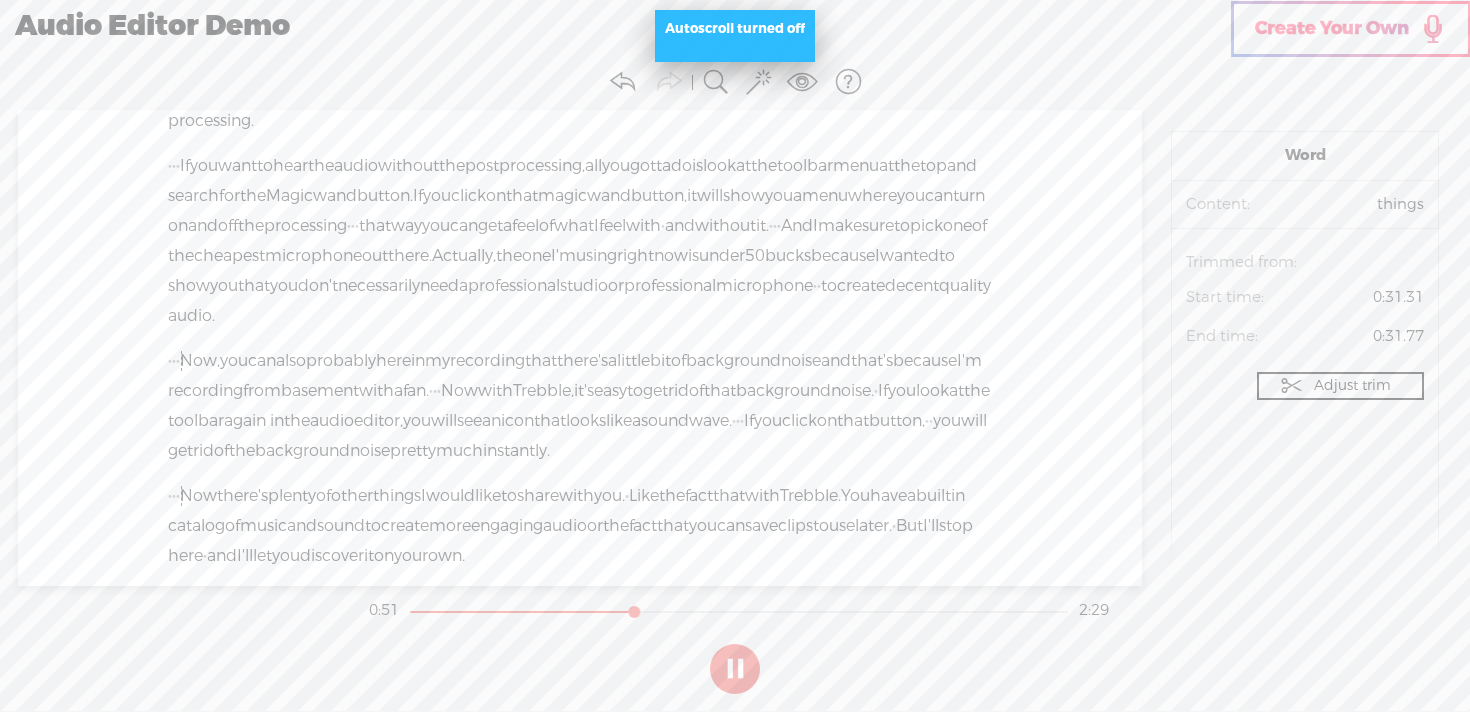 click on "Autoscroll turned off" at bounding box center [735, 41] 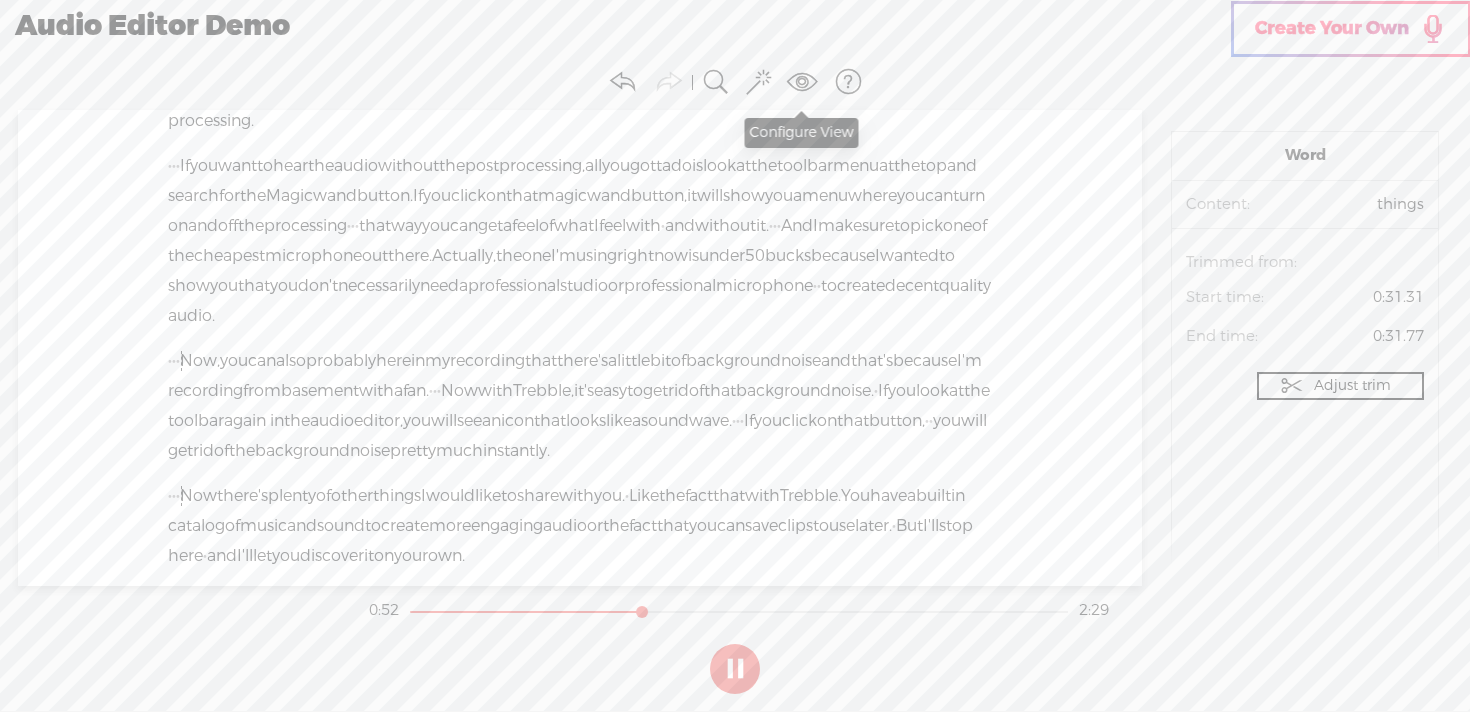 click at bounding box center [802, 82] 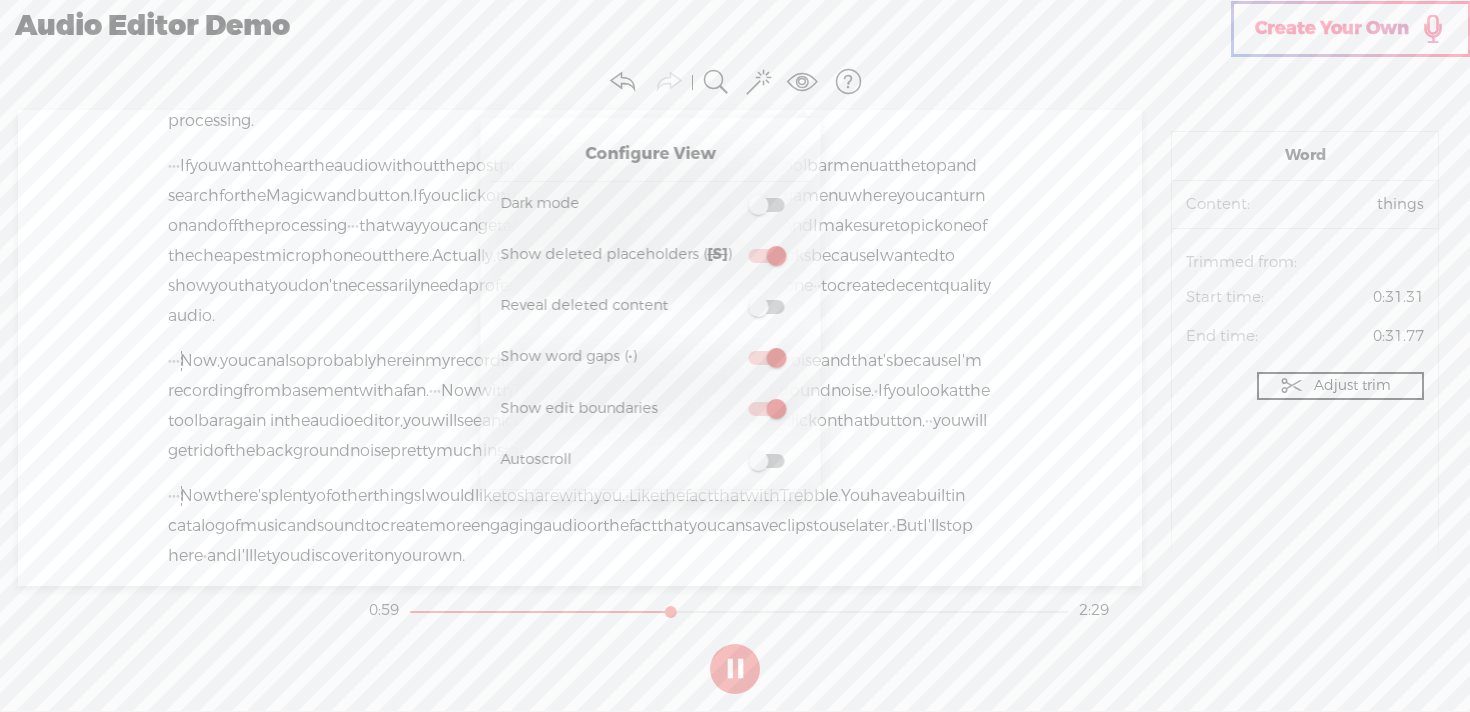 click at bounding box center [767, 307] 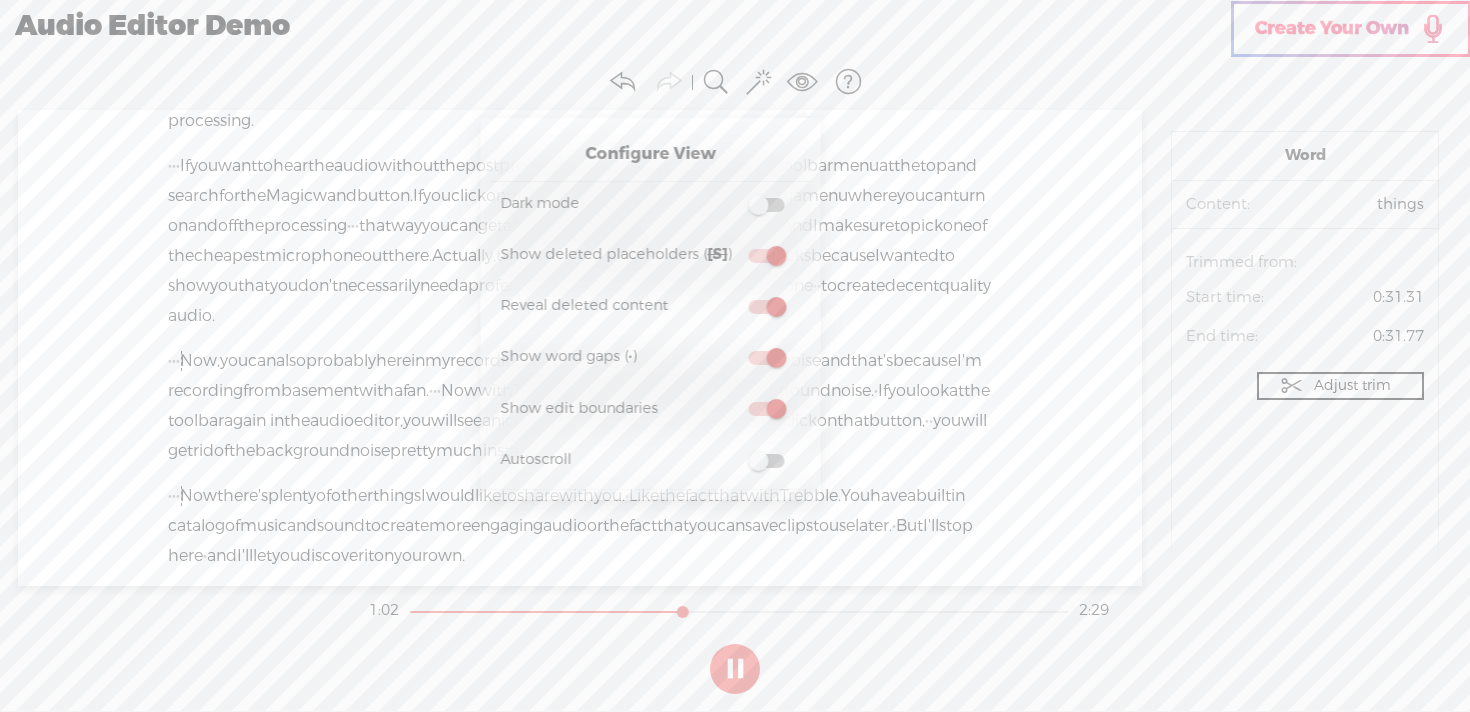 click at bounding box center (767, 463) 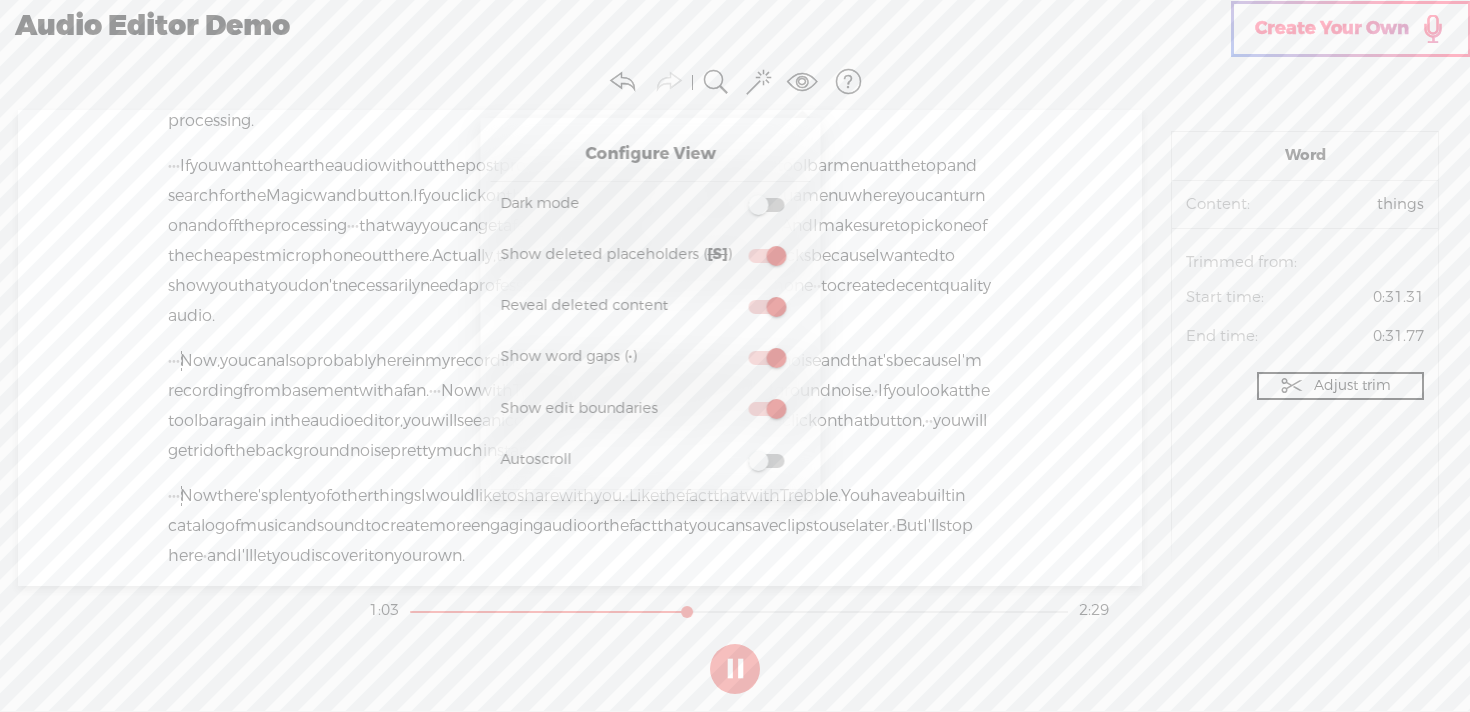 click at bounding box center [767, 461] 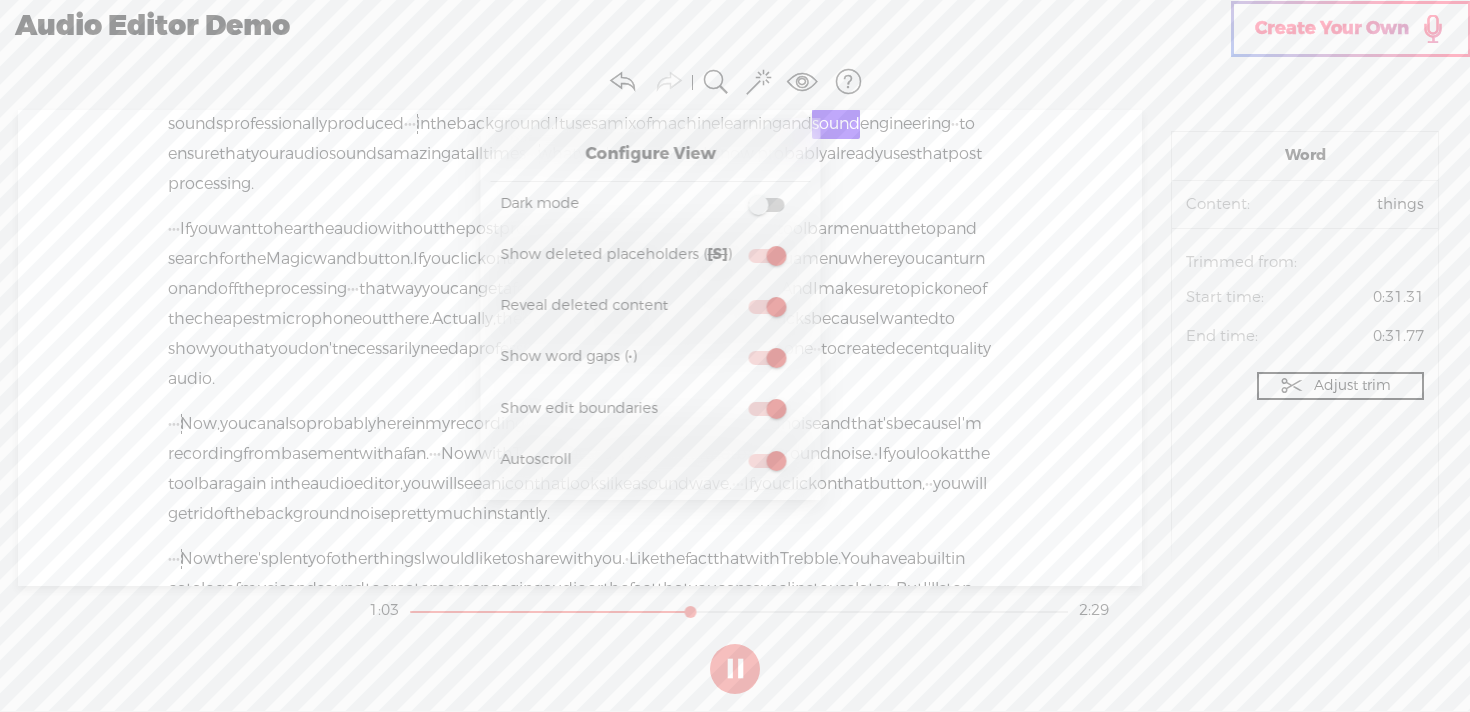 scroll, scrollTop: 295, scrollLeft: 0, axis: vertical 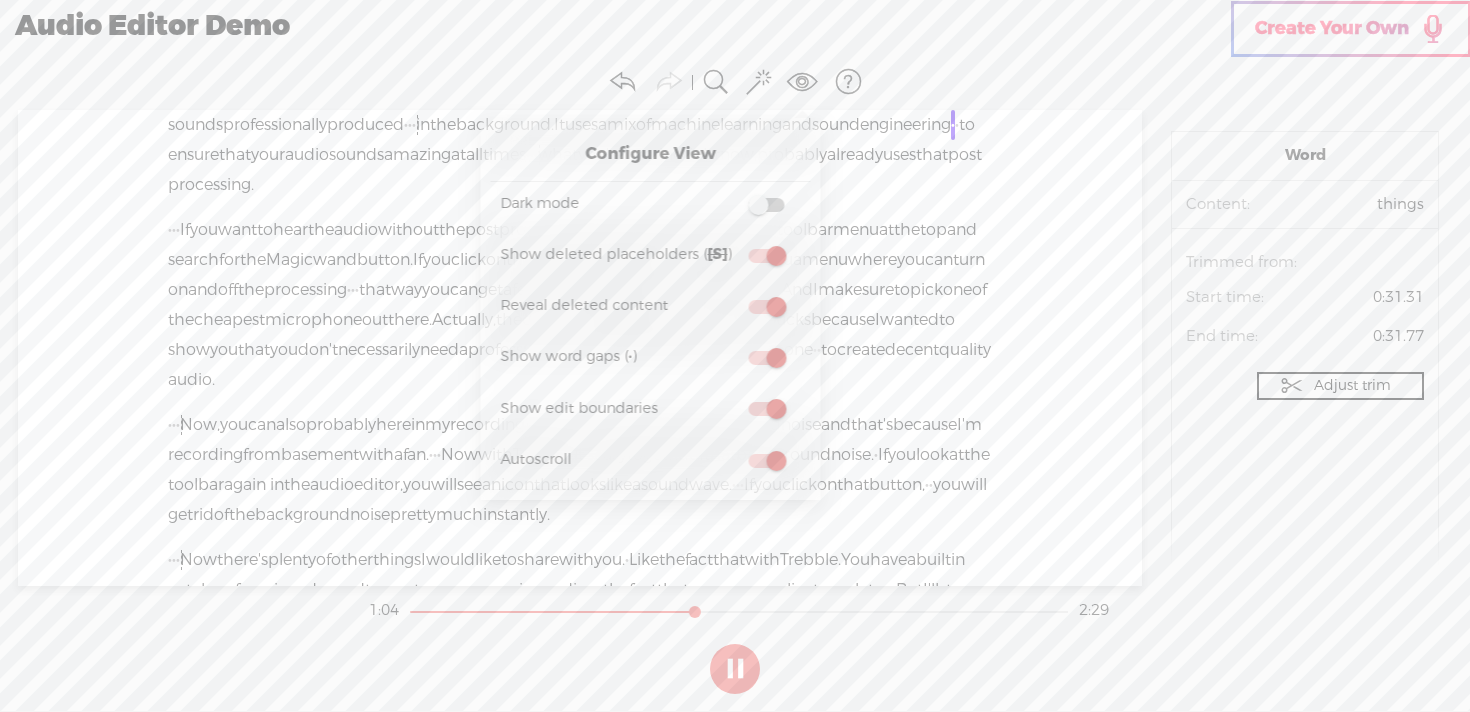 click on "one" at bounding box center [957, 290] 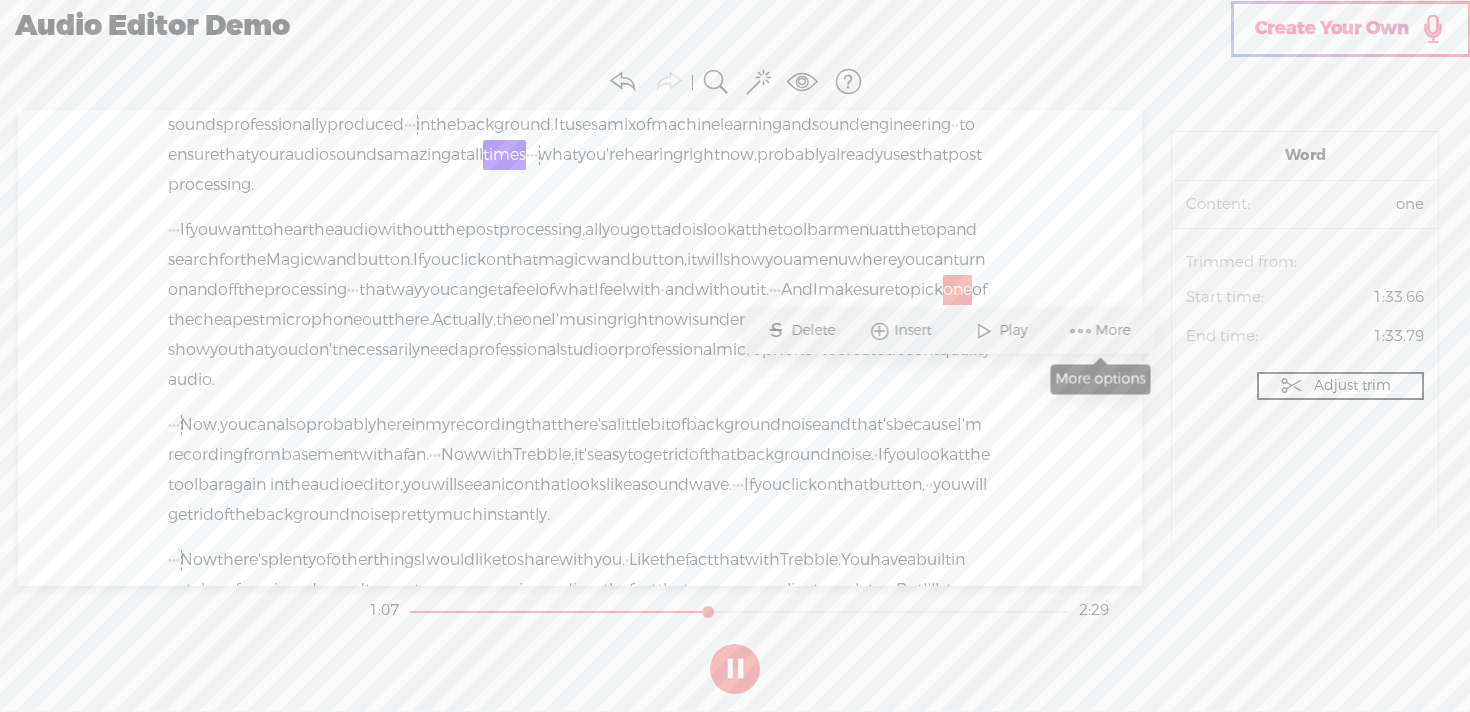 click at bounding box center (1081, 331) 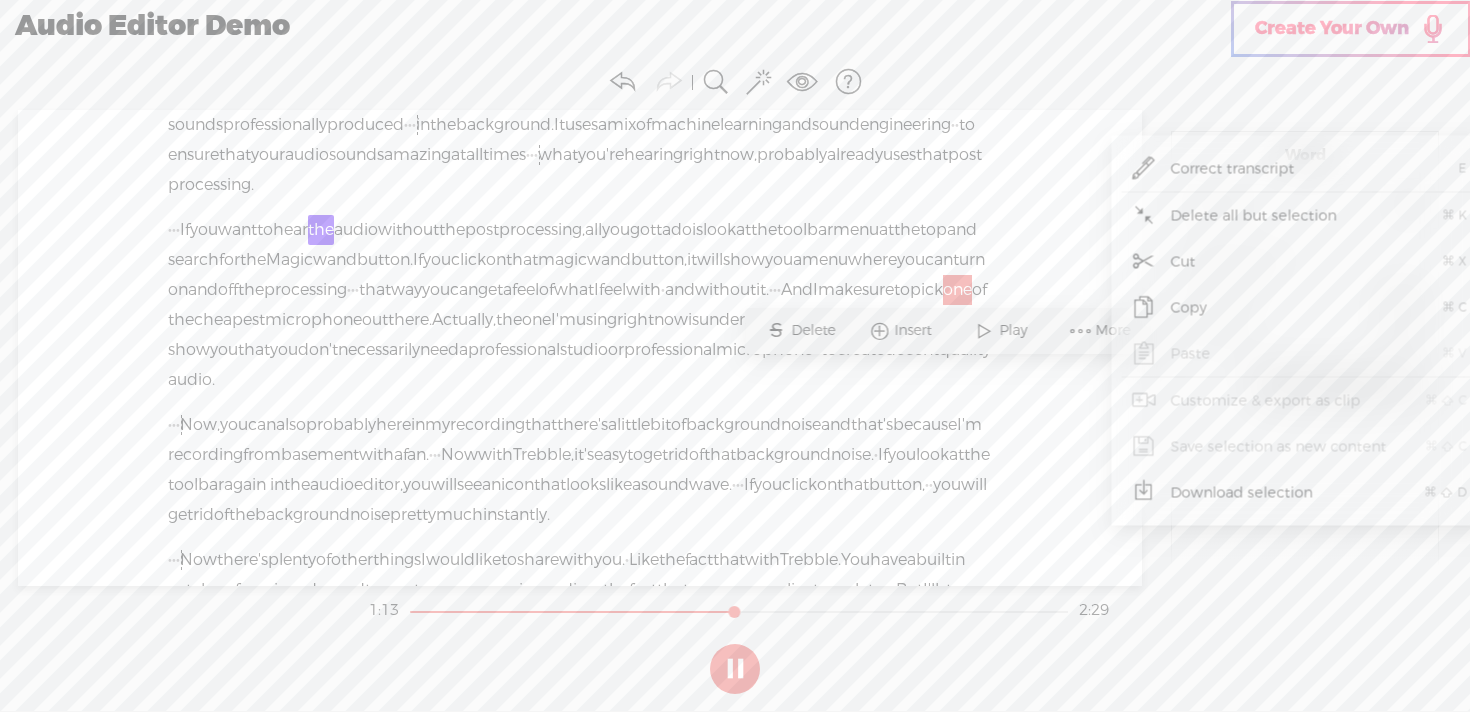 click on "Correct transcript" at bounding box center (1233, 168) 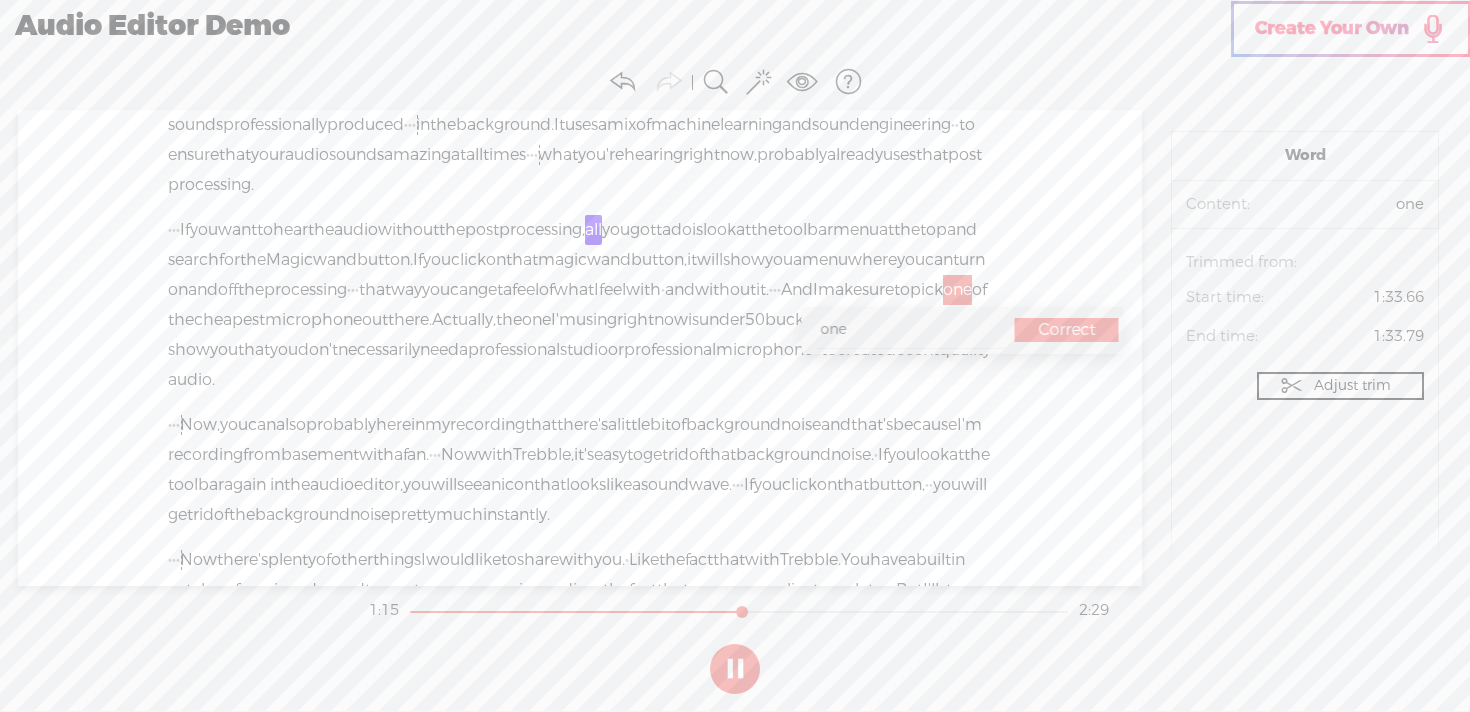 click on "paste
words
around
·
and
Trebble
will
automatically
reflect
your
changes
·
on
the
underlining
·
audio.
·
·
·
It's
mind
blowing
when
you
see
it
for
the
first
time
·
and
it
really
makes
·
anything
audio
a
breeze.
·
·
·
Now,
·
the
other" at bounding box center (580, 110) 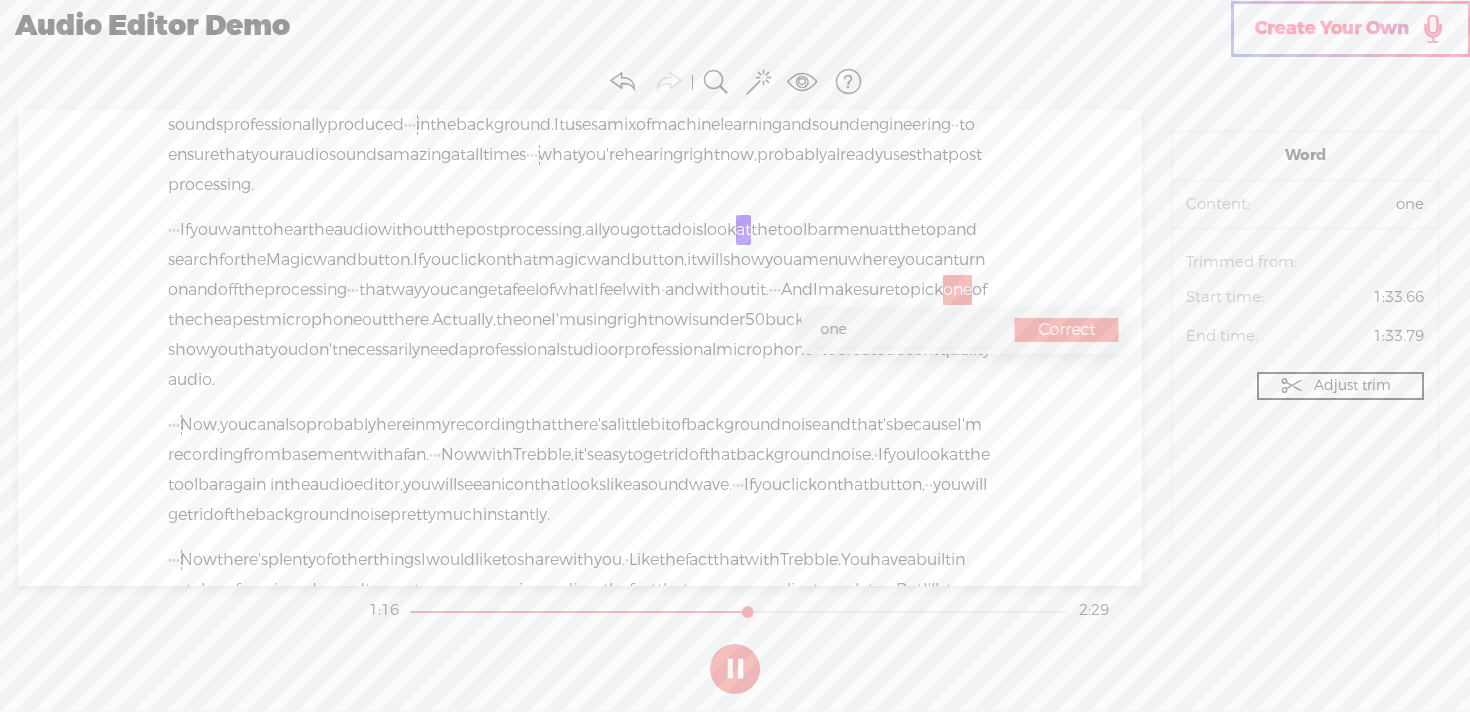 click on "Unknown
·
·
·
Hey
there,
·
my
name
is
Armel,
·
I'm
the
Ceo
and
founder
of
·
Trebble
·
and
I'm
making
this
audio
recording
to
show
how
·
easy
it
·
is
to
edit
·
audio
with
the
·
Trebble
·
audio
editor
·
·
·" at bounding box center [580, 348] 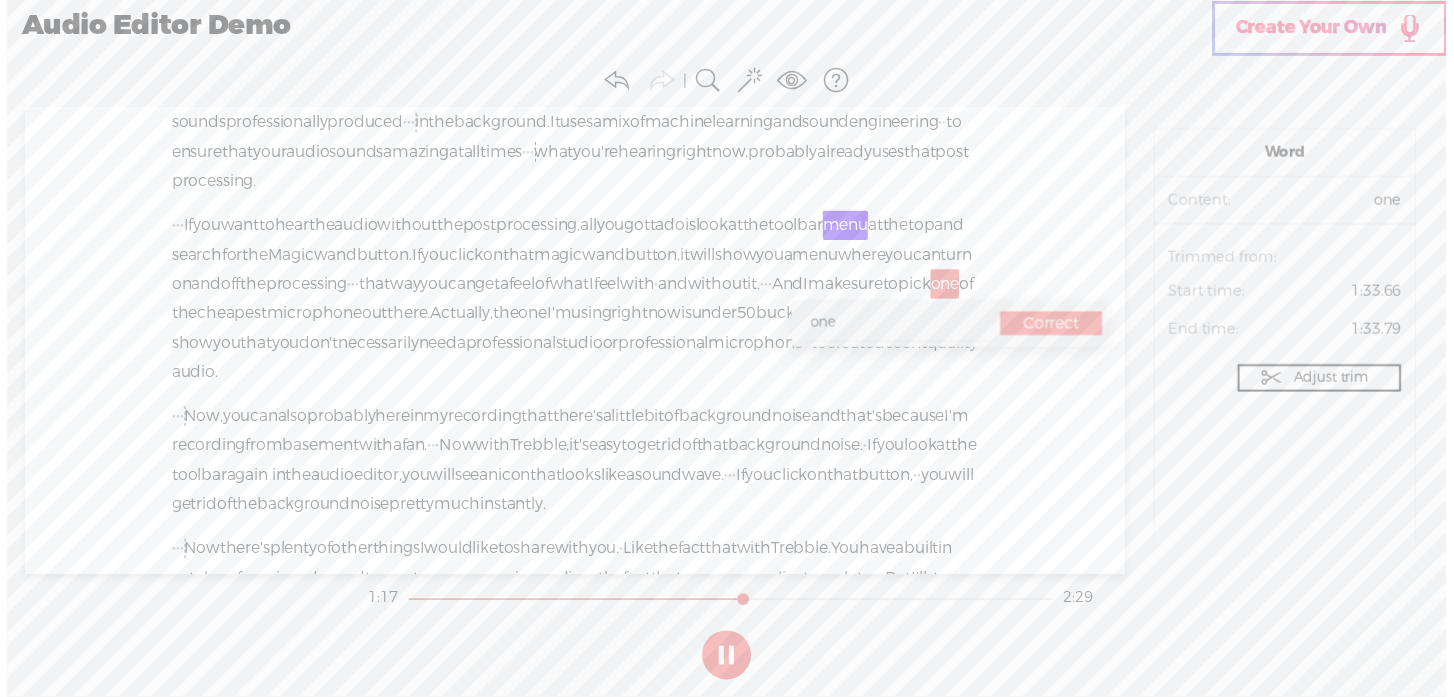 scroll, scrollTop: 0, scrollLeft: 0, axis: both 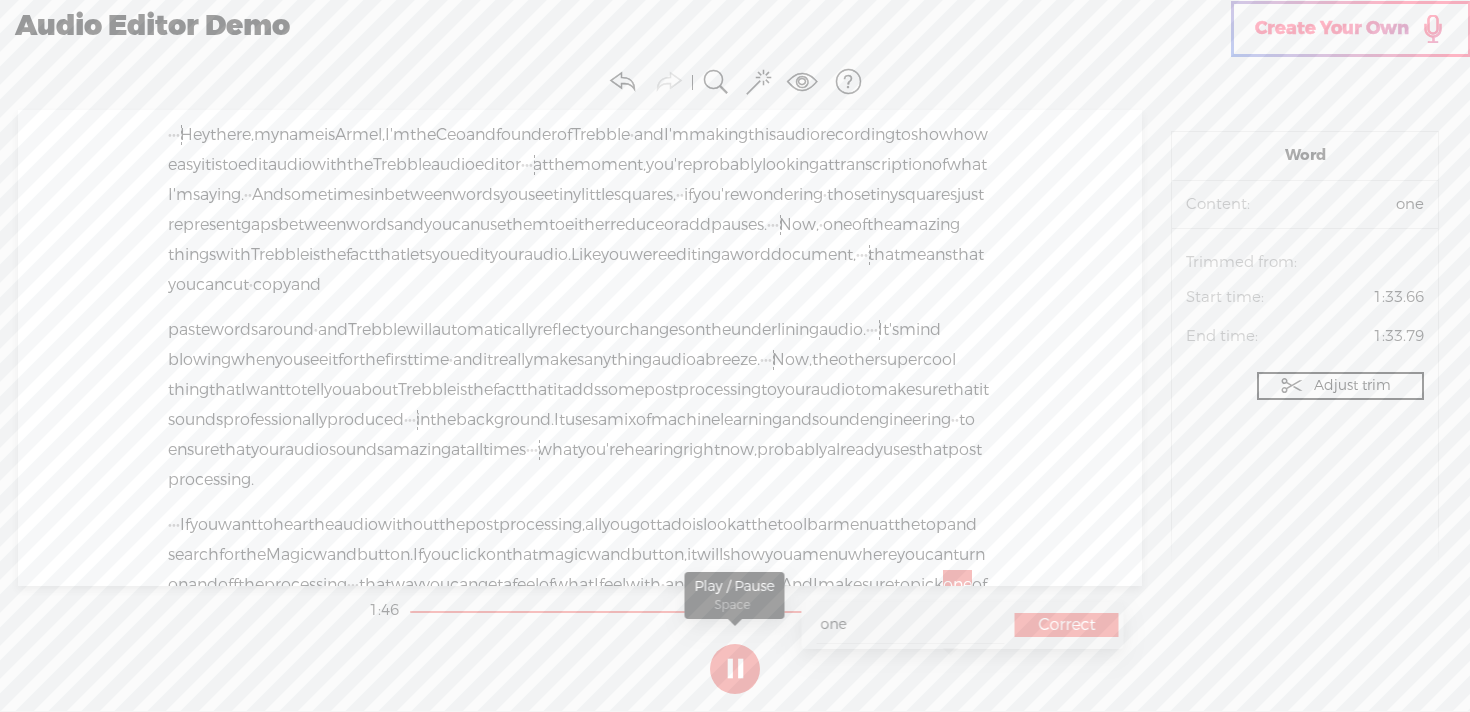 click at bounding box center (735, 669) 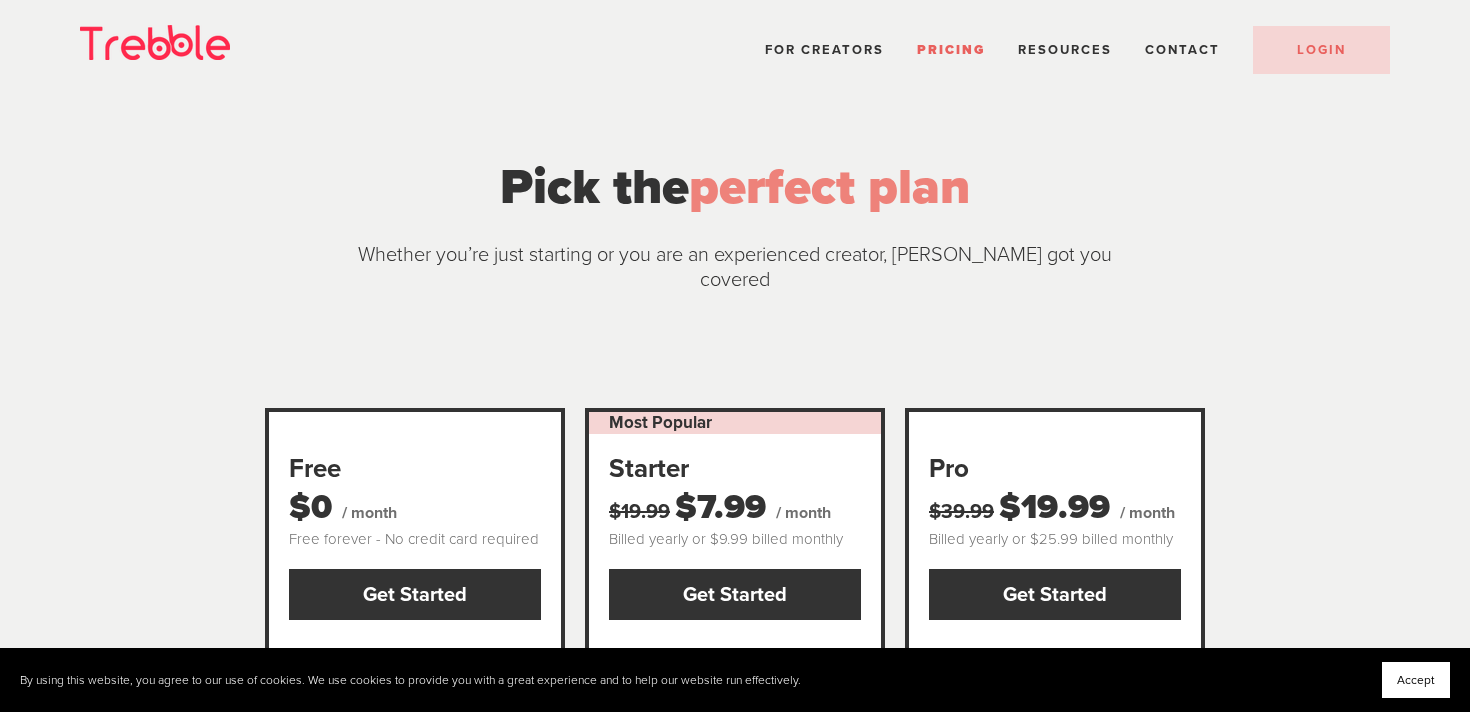 scroll, scrollTop: 0, scrollLeft: 0, axis: both 